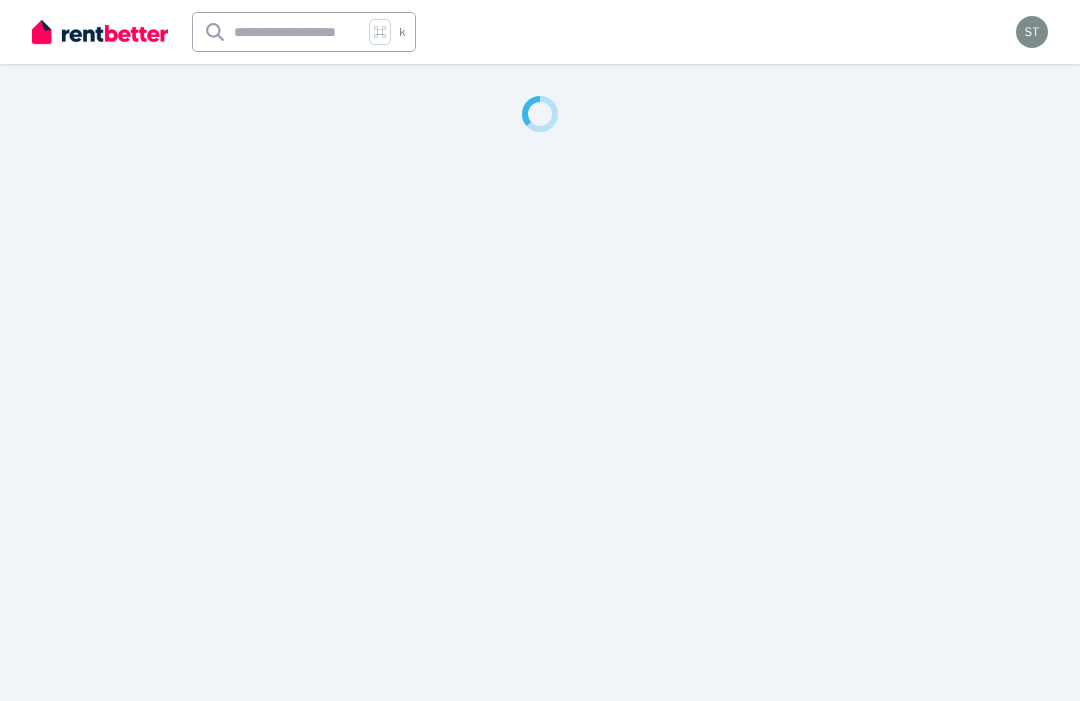 scroll, scrollTop: 0, scrollLeft: 0, axis: both 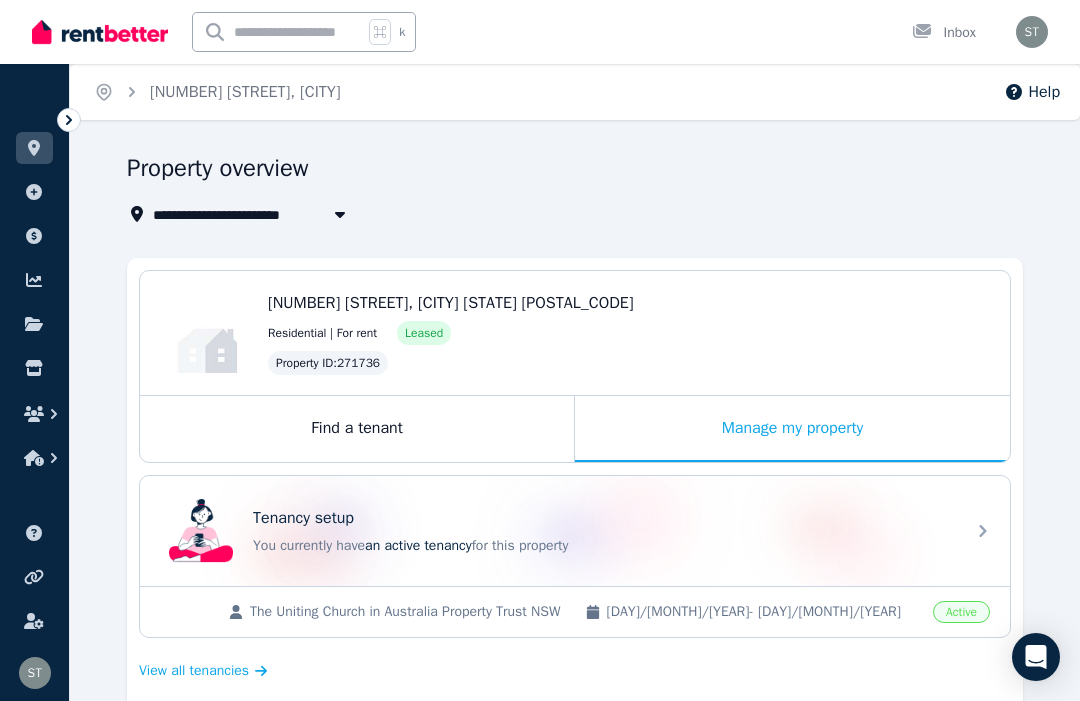 click 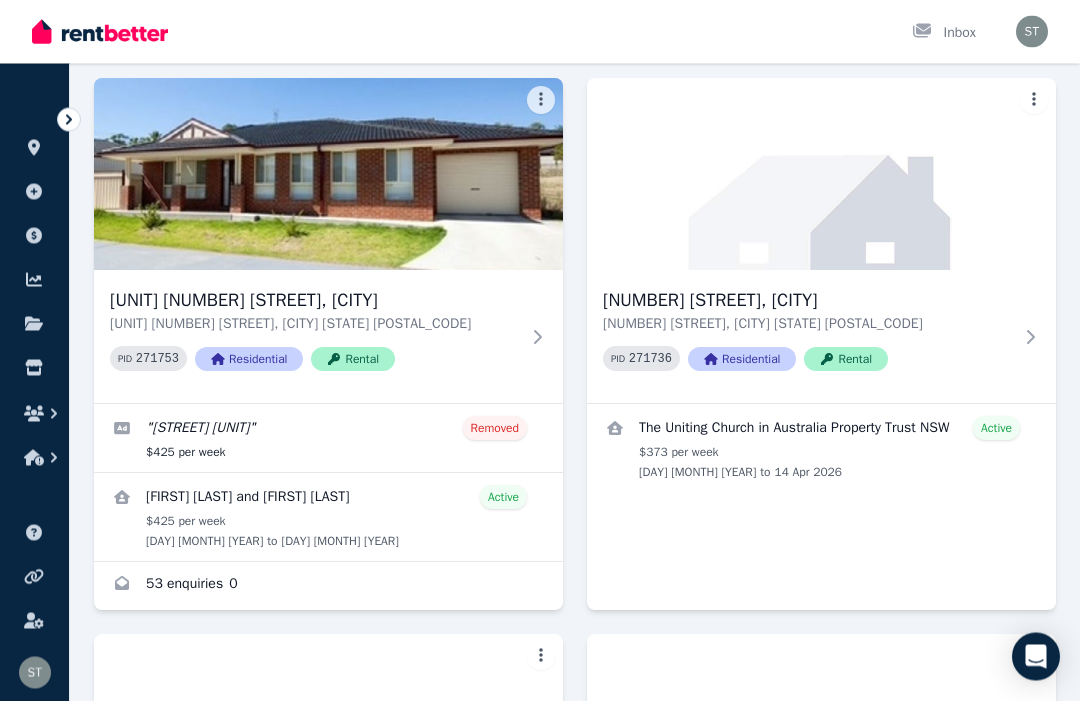 scroll, scrollTop: 576, scrollLeft: 0, axis: vertical 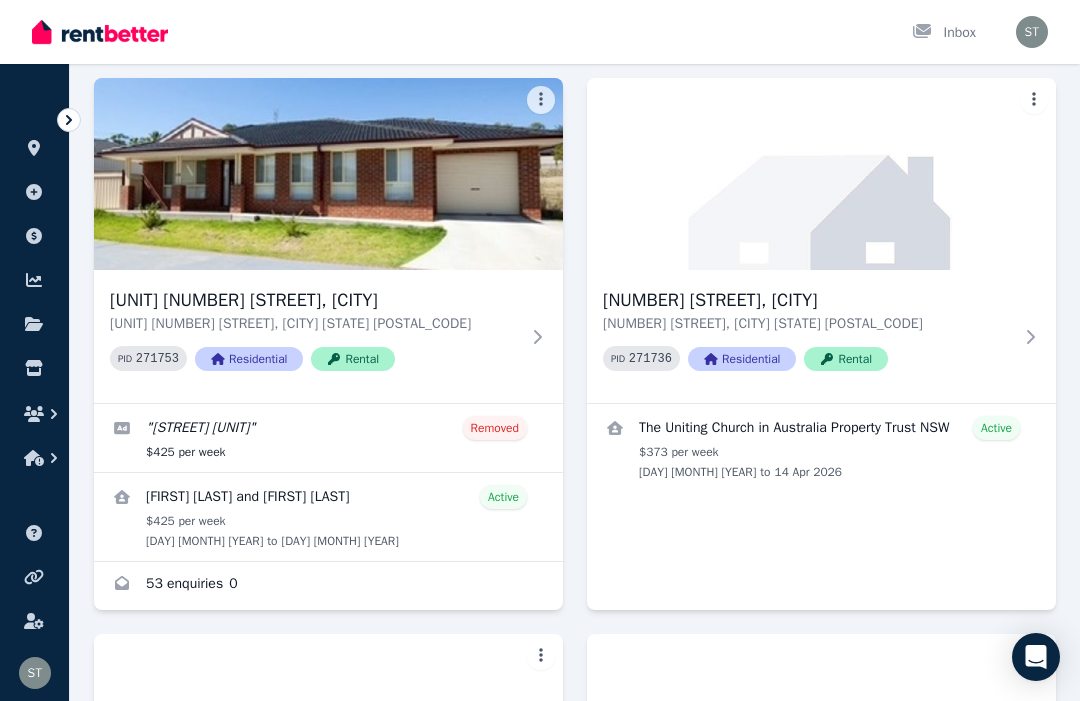 click at bounding box center [328, 174] 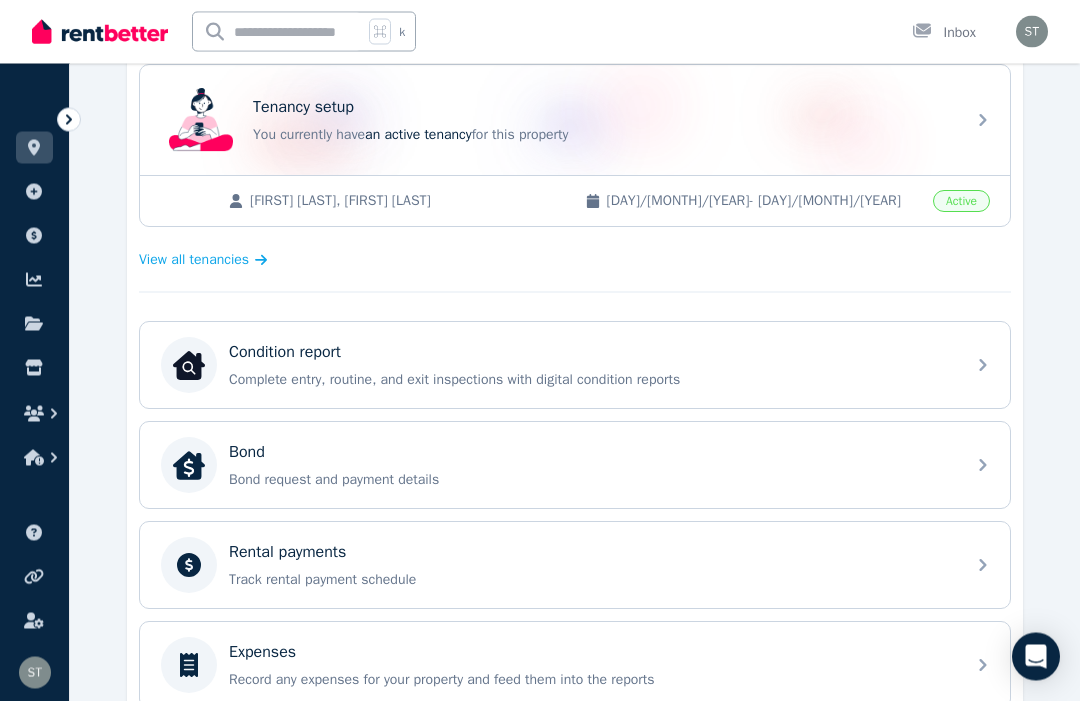 scroll, scrollTop: 411, scrollLeft: 0, axis: vertical 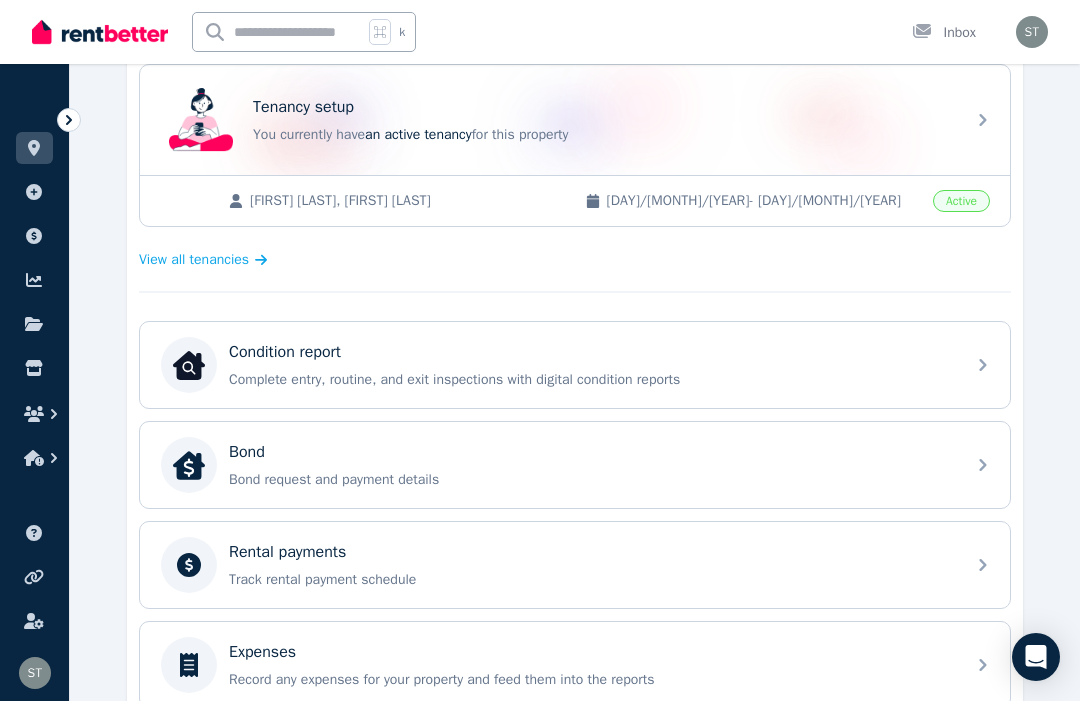 click on "Complete entry, routine, and exit inspections with digital condition reports" at bounding box center (591, 380) 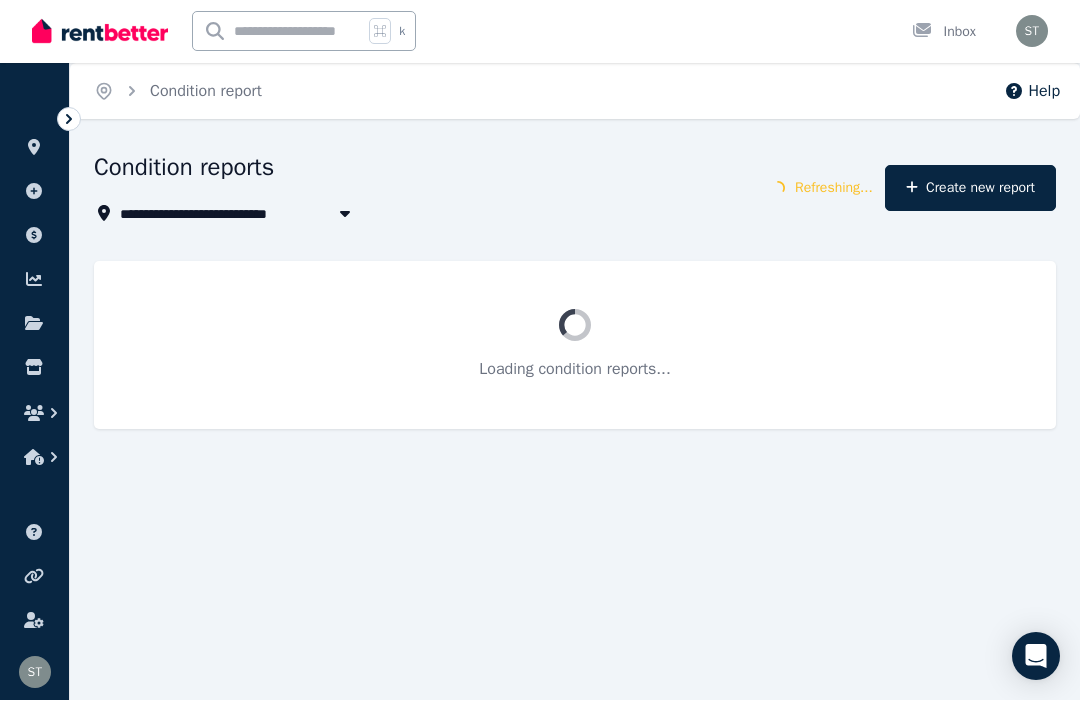 scroll, scrollTop: 1, scrollLeft: 0, axis: vertical 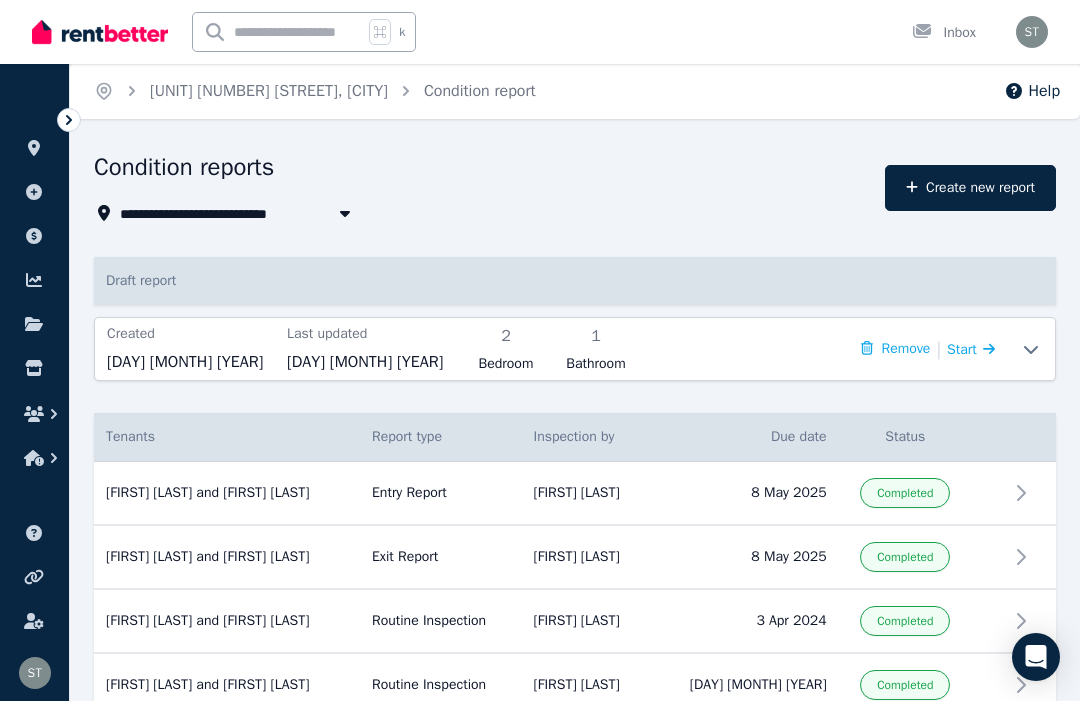 click on "[FIRST] [LAST] and [FIRST] [LAST]" at bounding box center [207, 493] 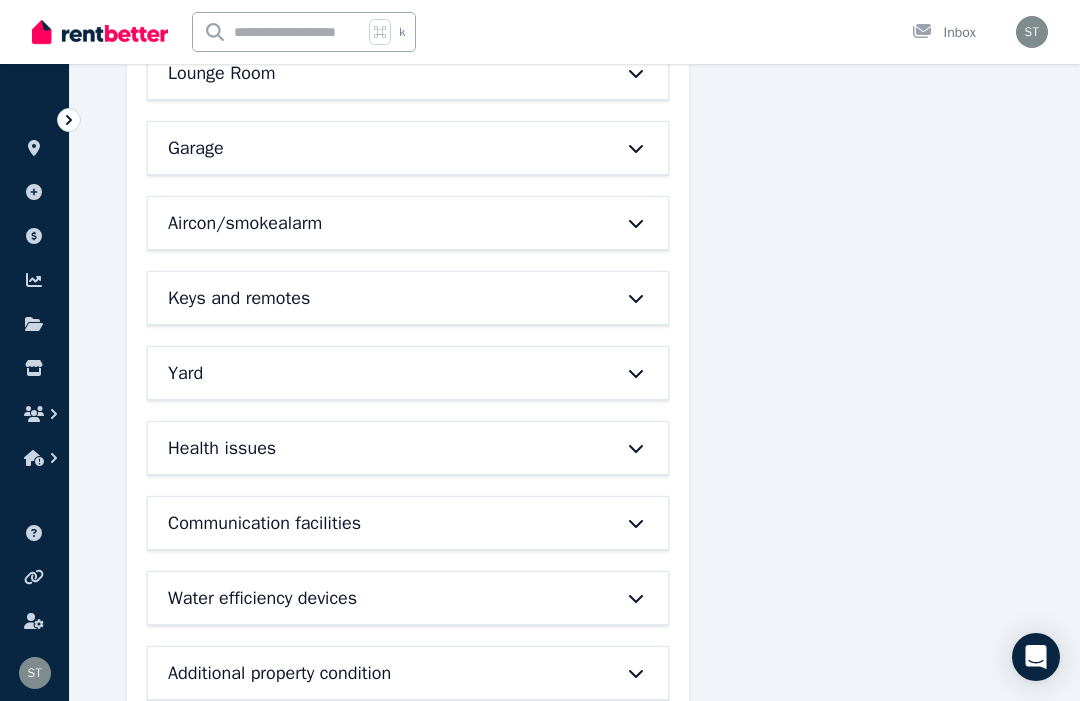 scroll, scrollTop: 735, scrollLeft: 0, axis: vertical 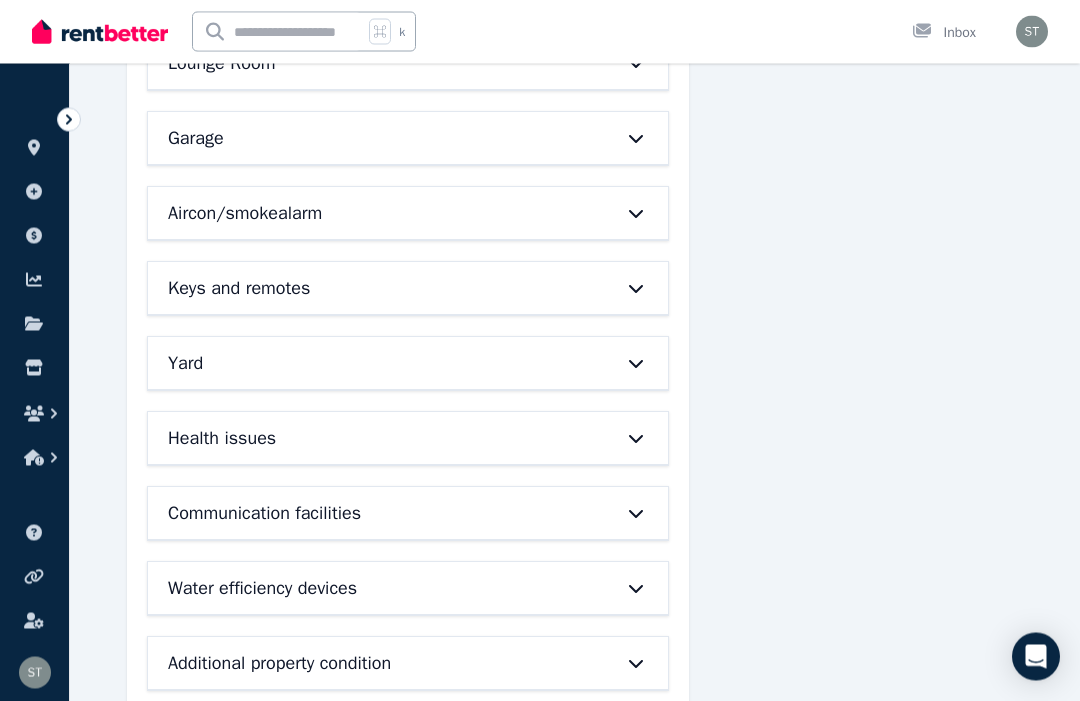 click on "Additional property condition" at bounding box center (279, 664) 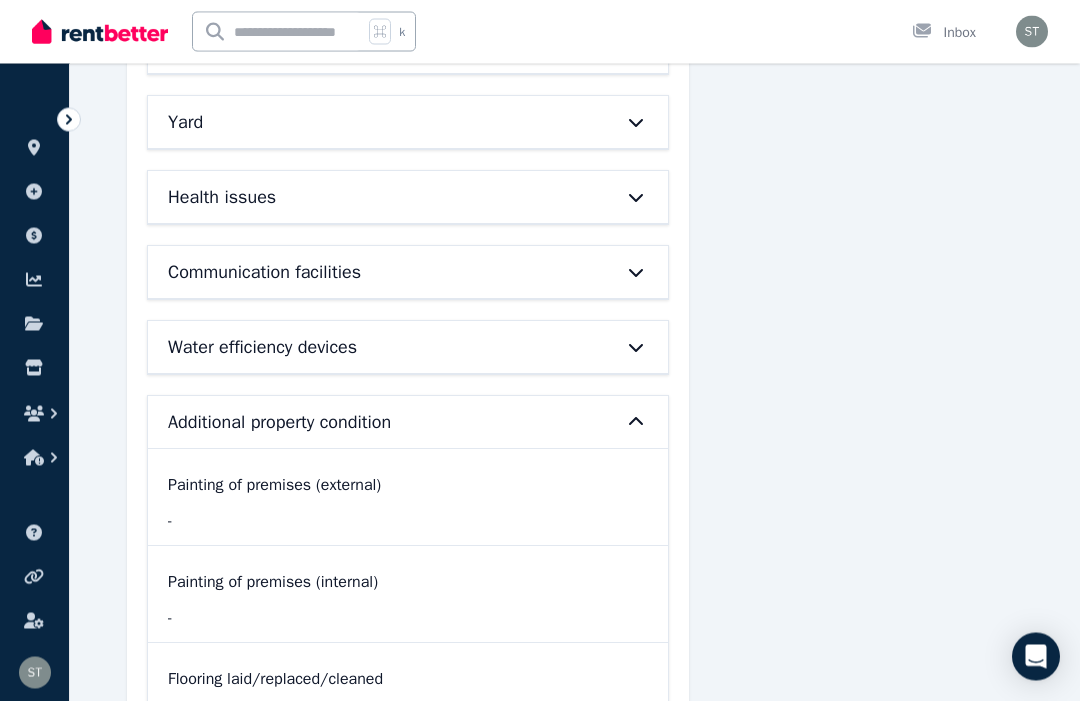 scroll, scrollTop: 1025, scrollLeft: 0, axis: vertical 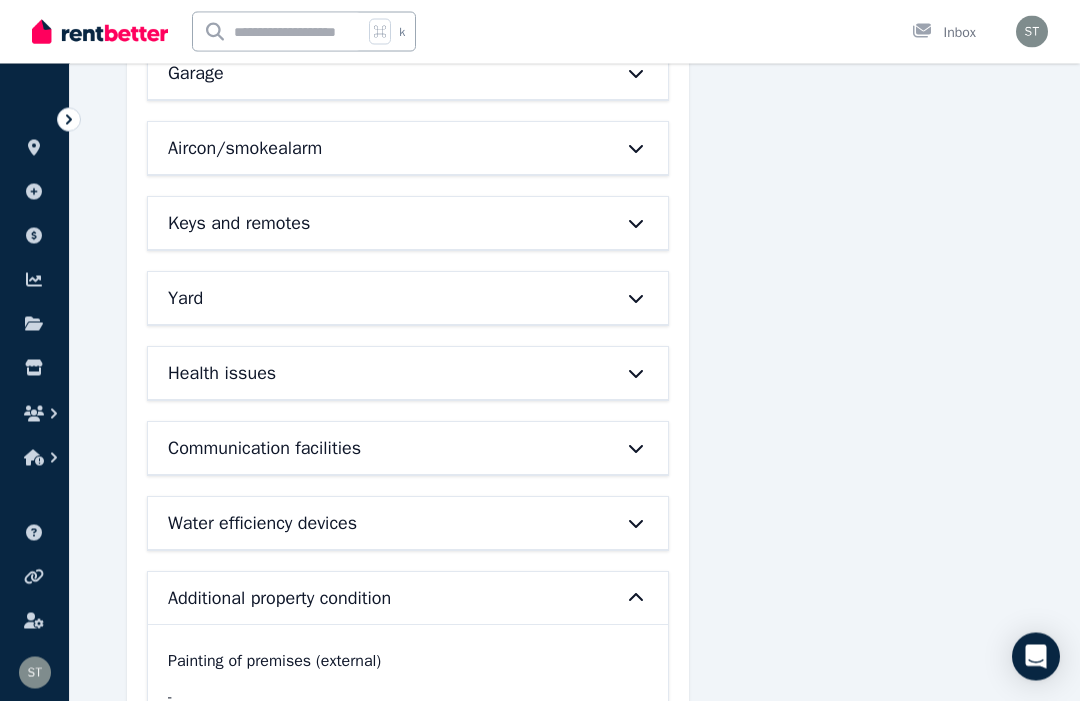 click on "Communication facilities" at bounding box center (264, 449) 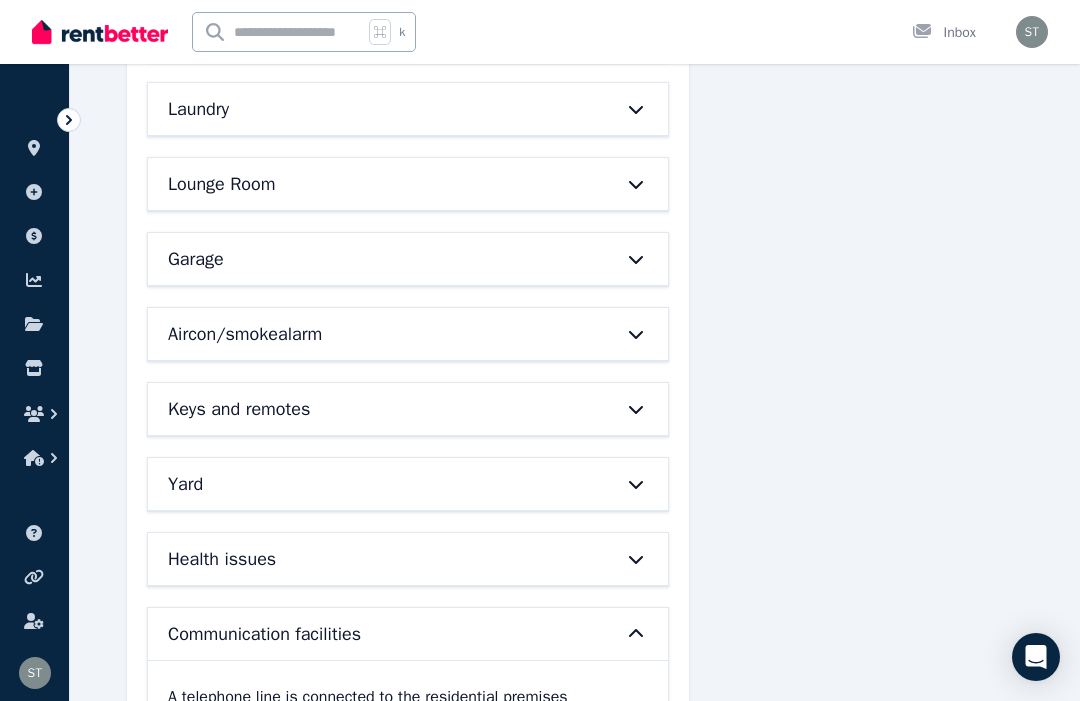 scroll, scrollTop: 637, scrollLeft: 0, axis: vertical 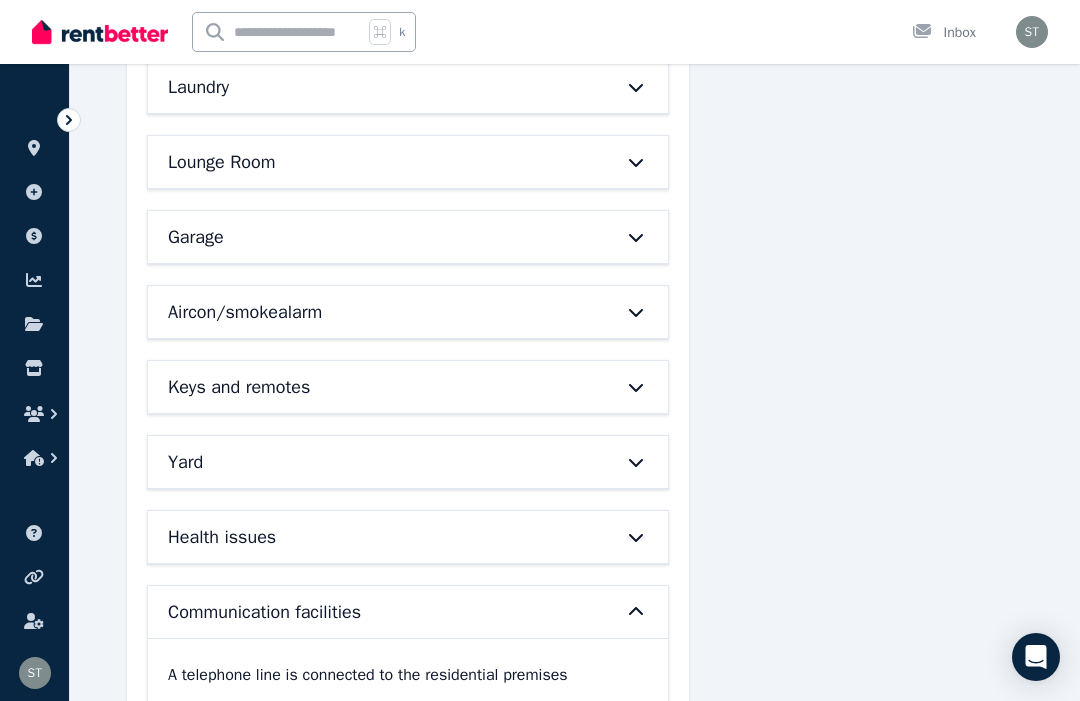 click on "Health issues" at bounding box center (222, 537) 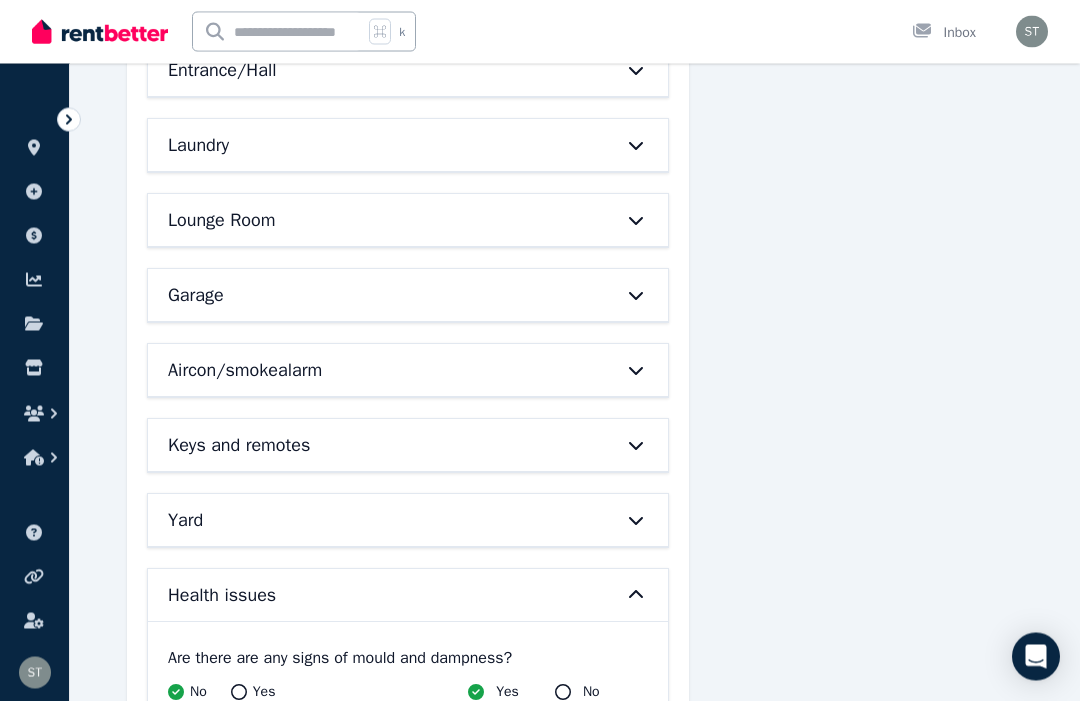 scroll, scrollTop: 576, scrollLeft: 0, axis: vertical 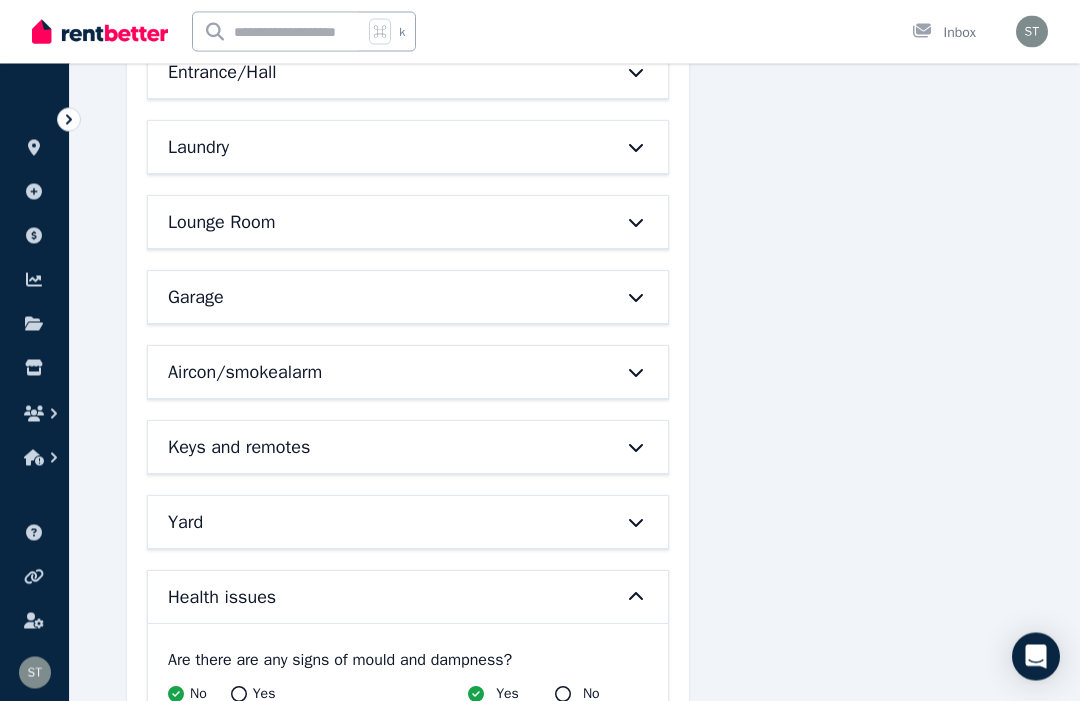 click on "Keys and remotes" at bounding box center (239, 448) 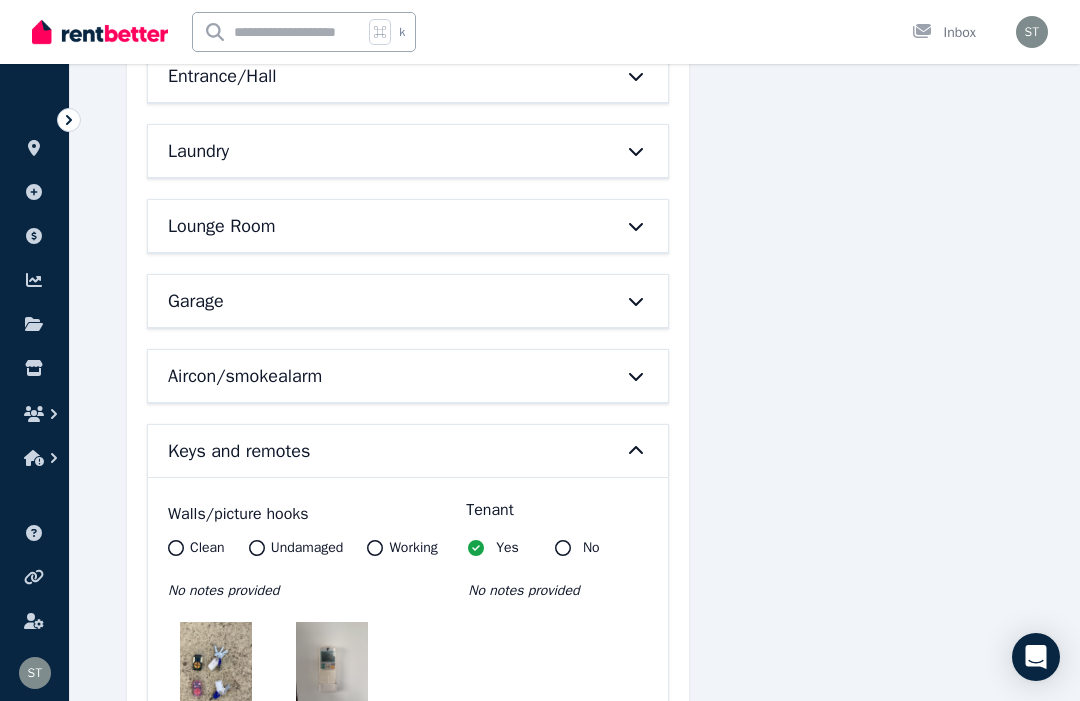 scroll, scrollTop: 572, scrollLeft: 0, axis: vertical 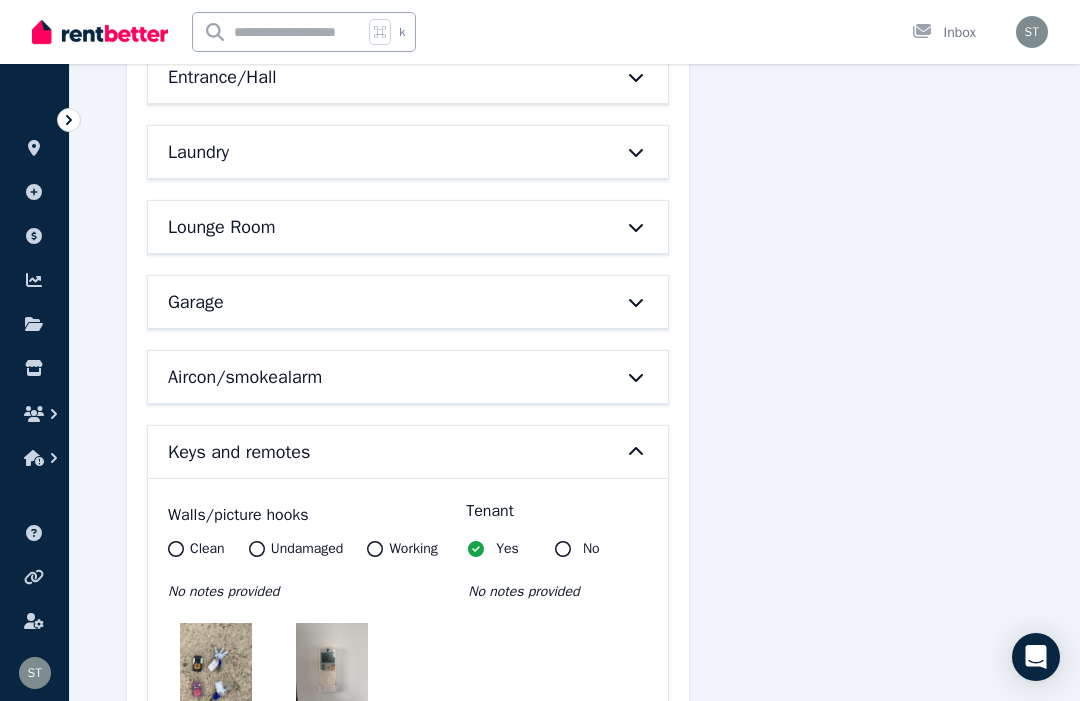 click on "Aircon/smokealarm" at bounding box center [245, 377] 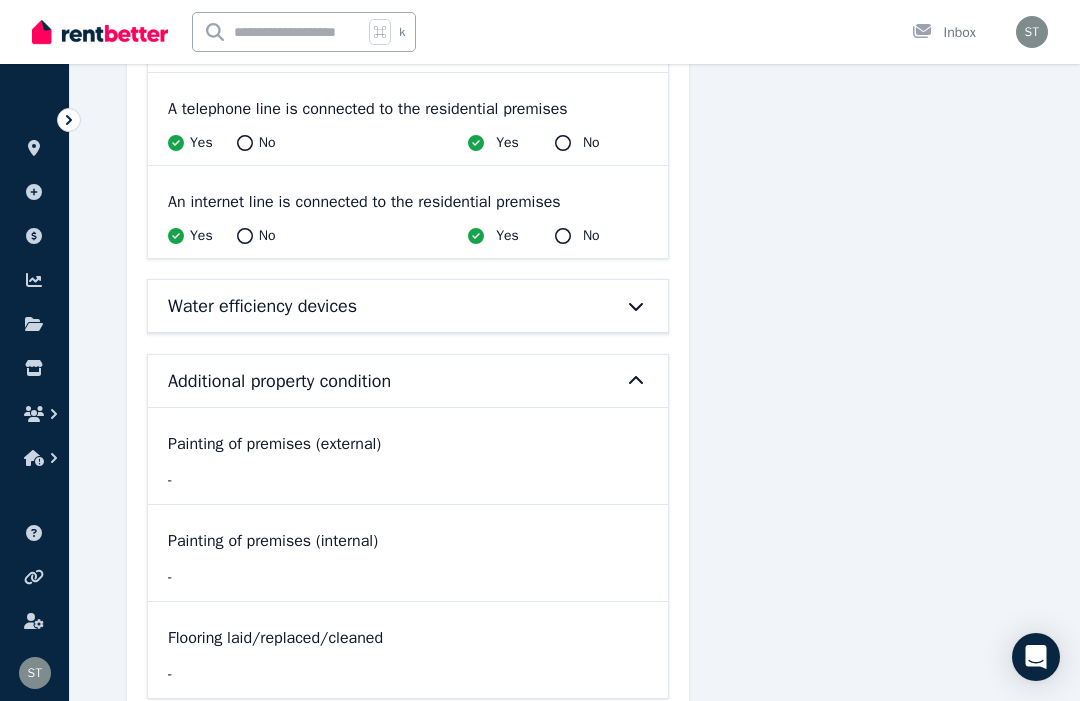 scroll, scrollTop: 3358, scrollLeft: 0, axis: vertical 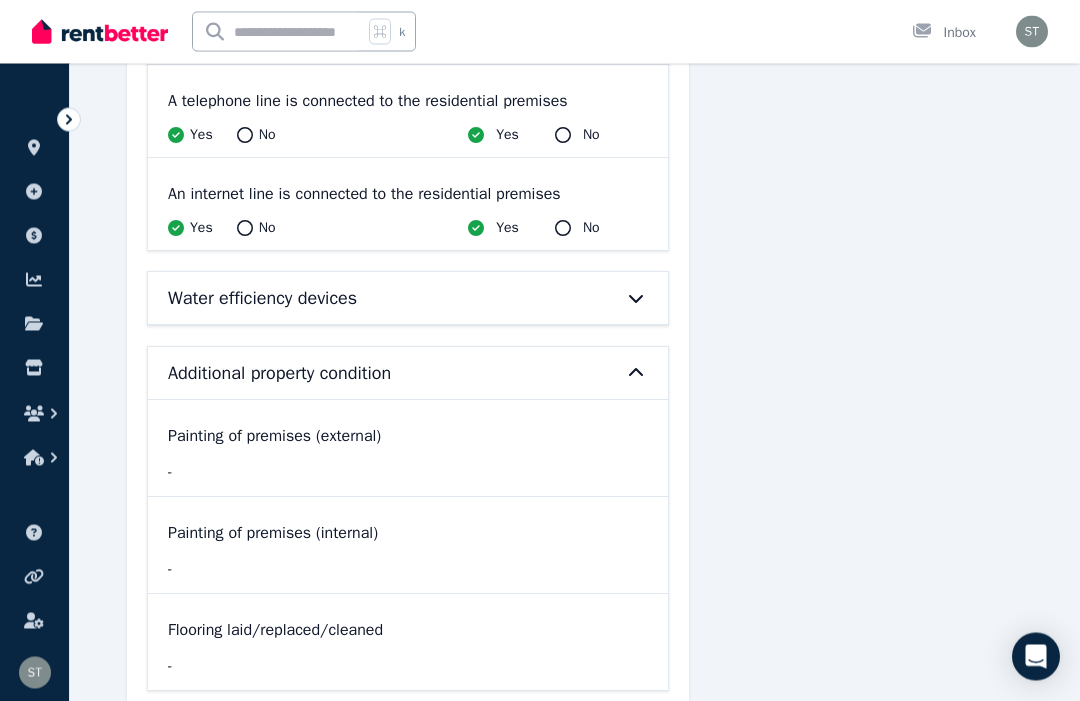 click on "Water efficiency devices" at bounding box center [408, 299] 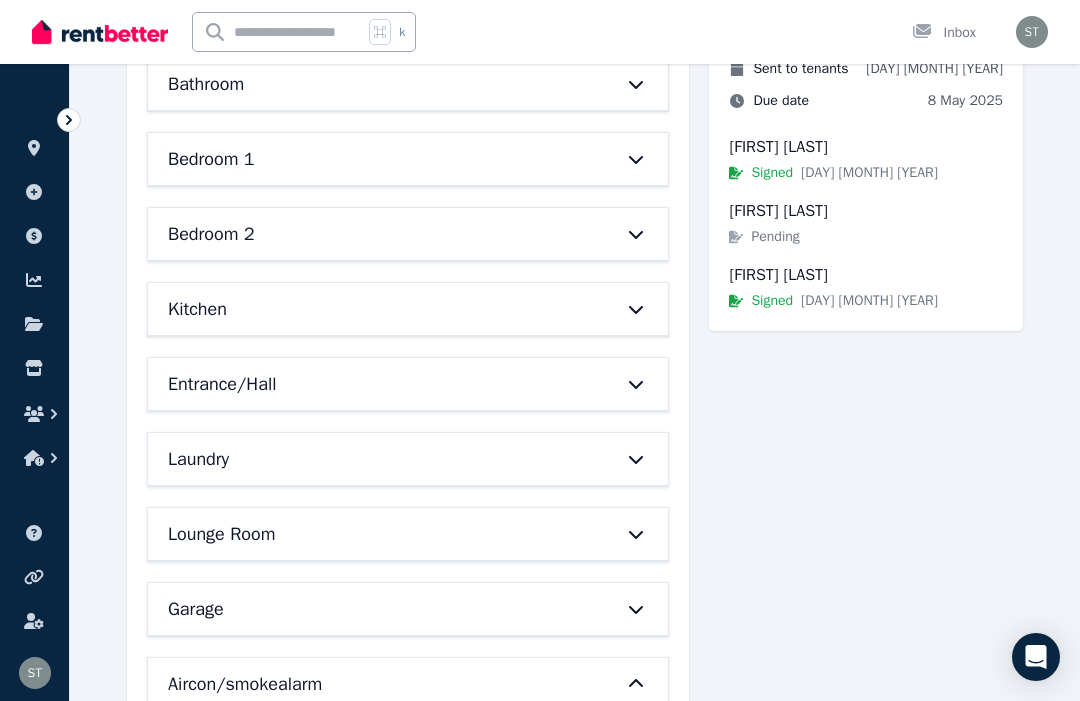 scroll, scrollTop: 0, scrollLeft: 0, axis: both 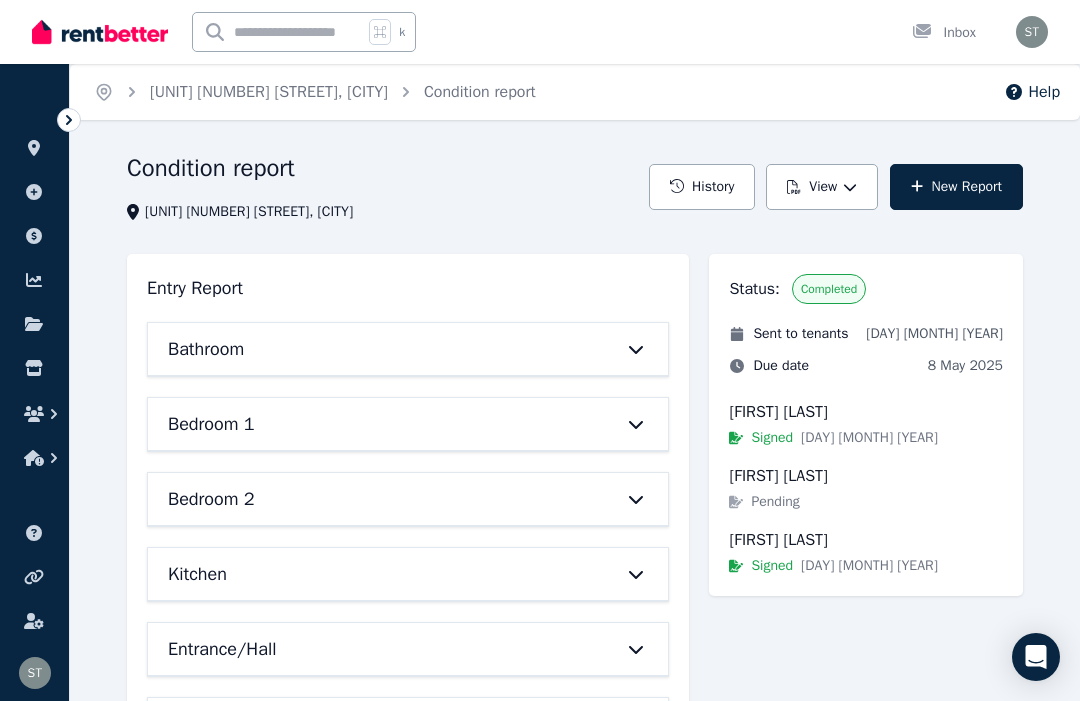 click on "[UNIT] [NUMBER] [STREET], [CITY]" at bounding box center (269, 92) 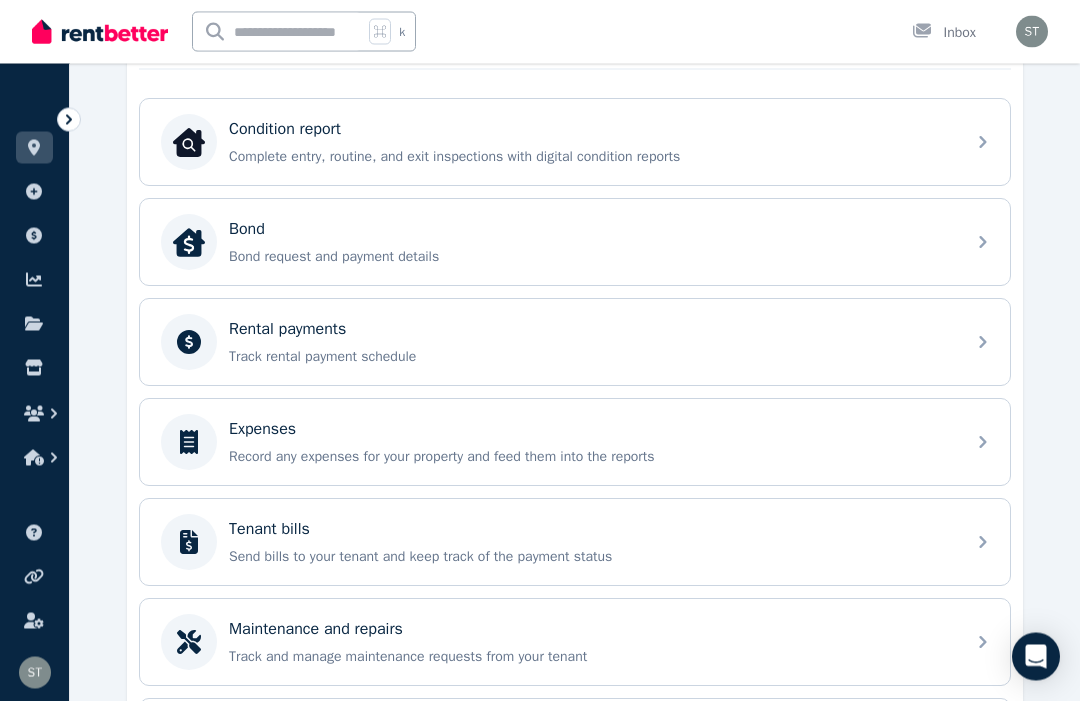 scroll, scrollTop: 634, scrollLeft: 0, axis: vertical 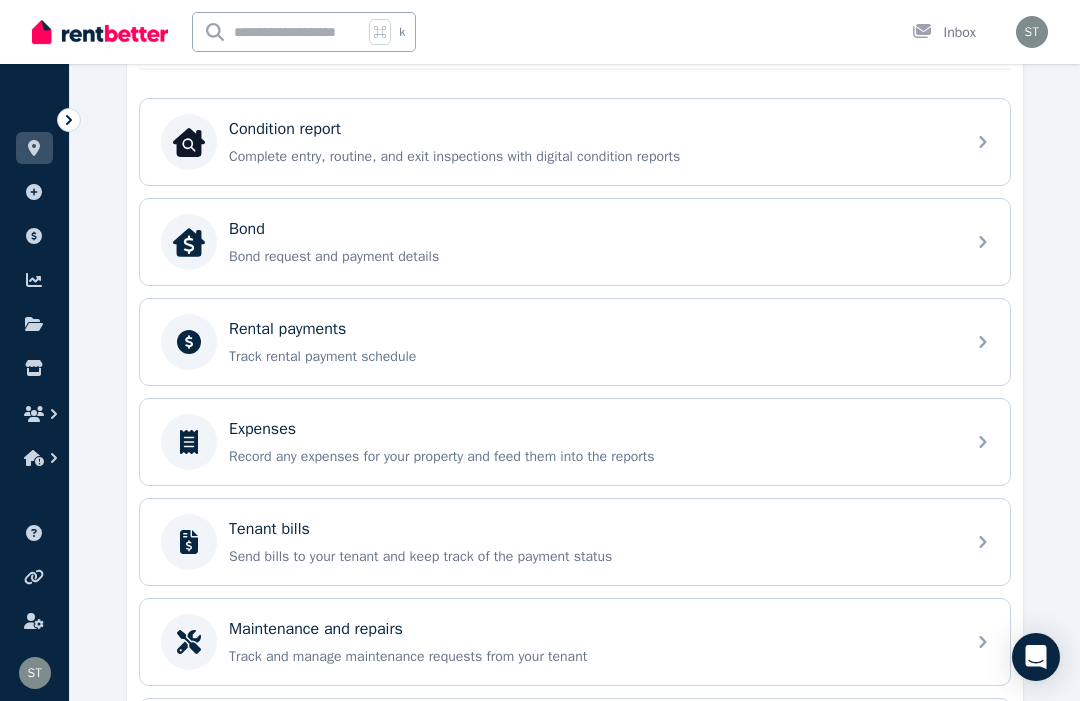 click on "Expenses" at bounding box center [591, 429] 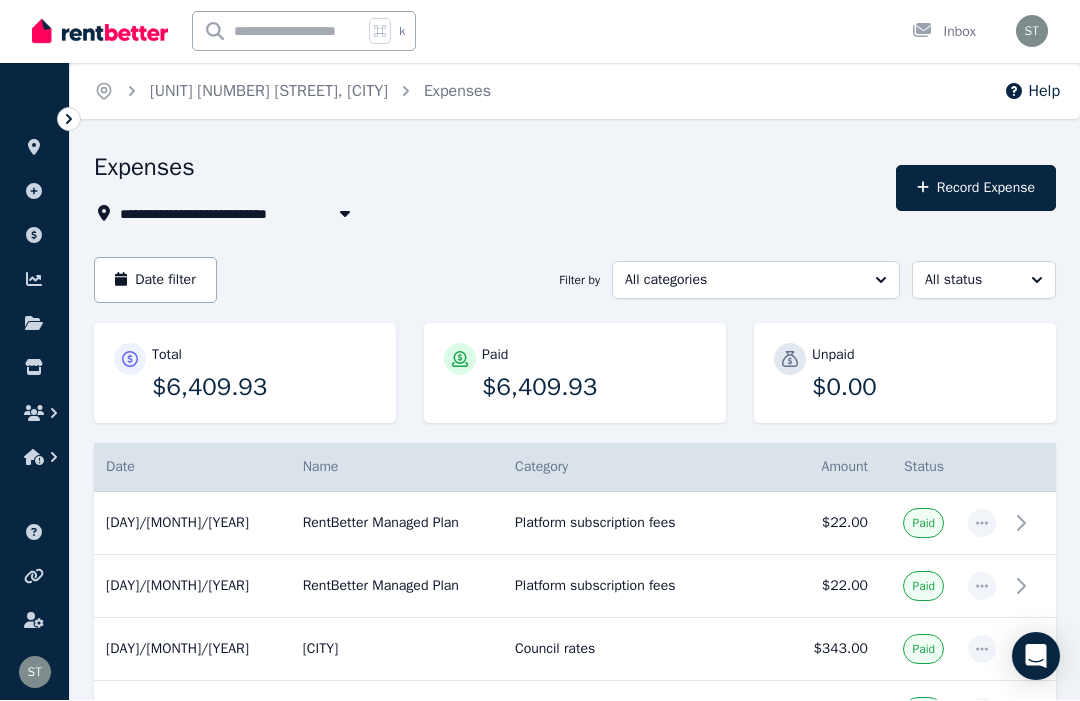 scroll, scrollTop: 1, scrollLeft: 0, axis: vertical 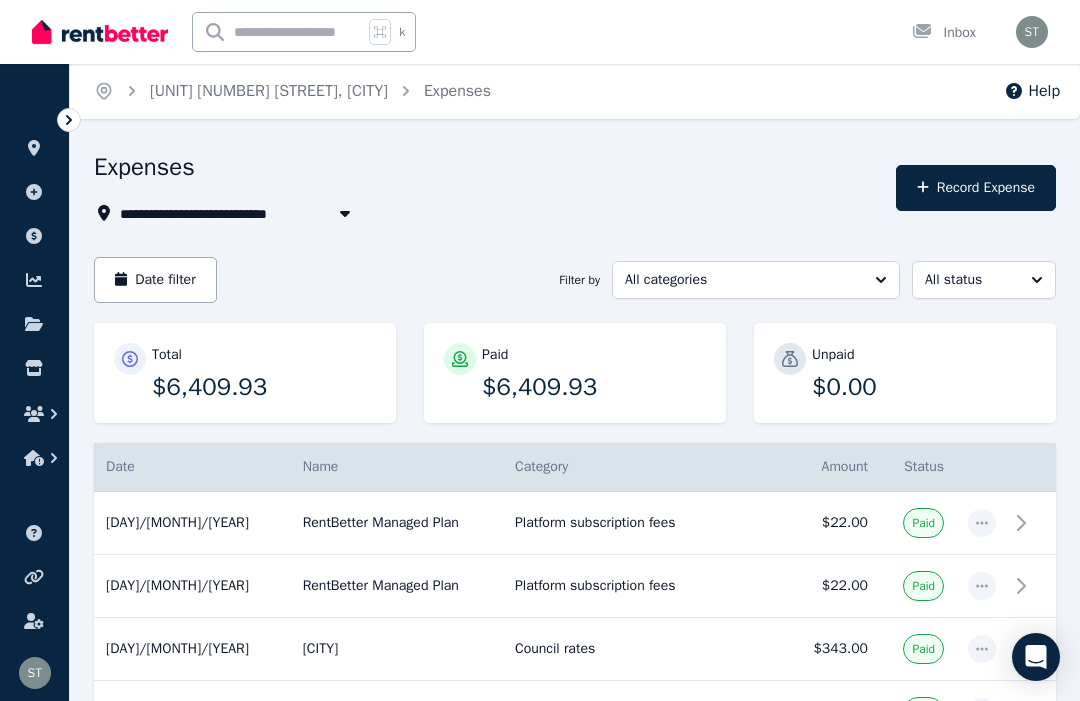 click on "Record Expense" at bounding box center [976, 188] 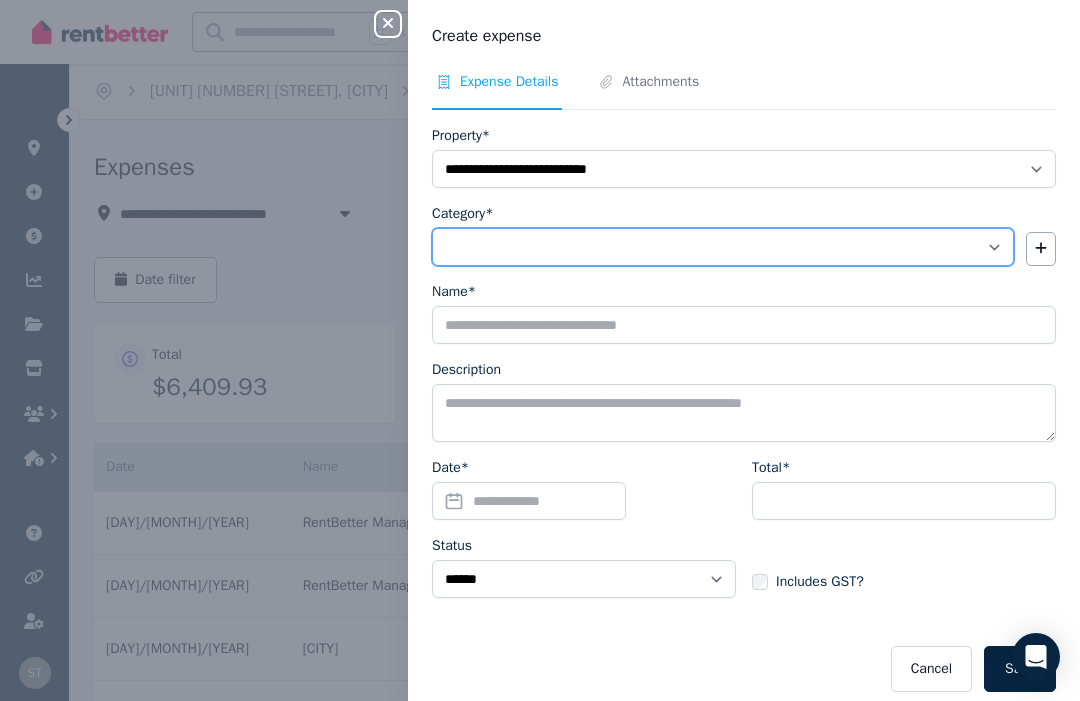 click on "**********" at bounding box center (723, 247) 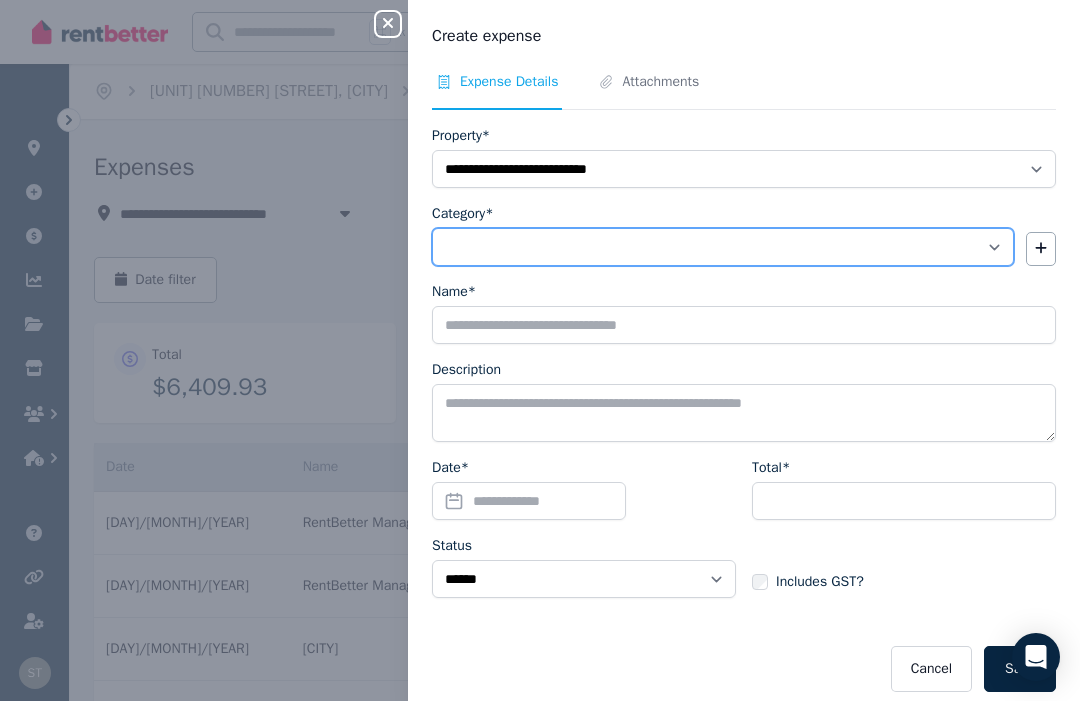 select on "**********" 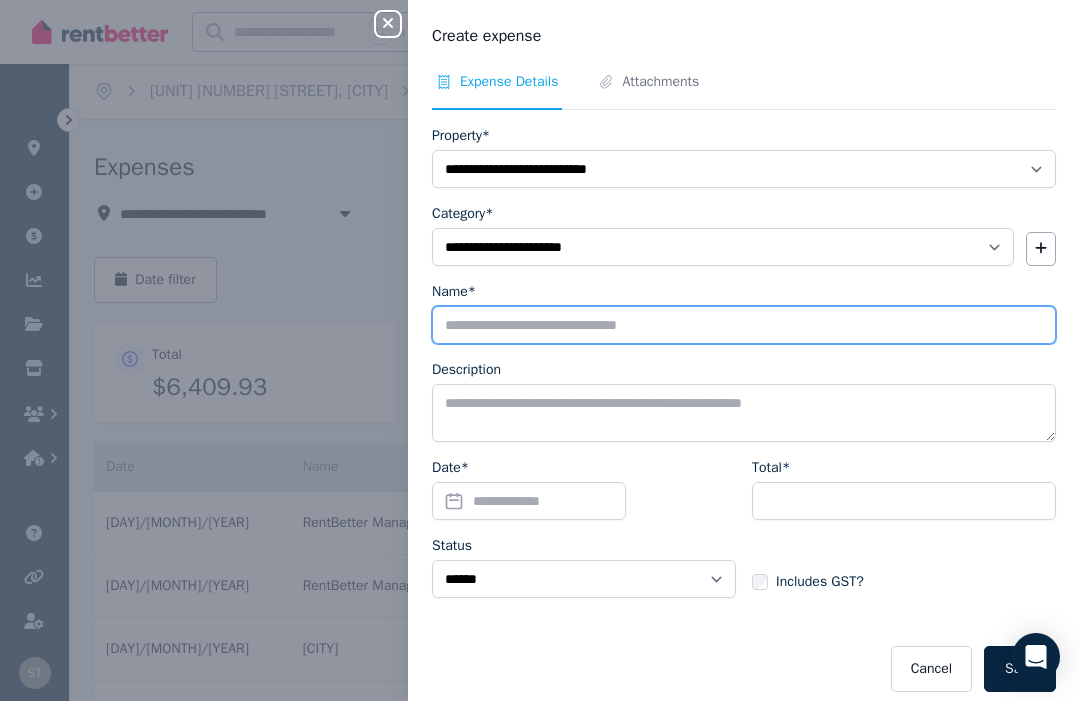 click on "Name*" at bounding box center [744, 325] 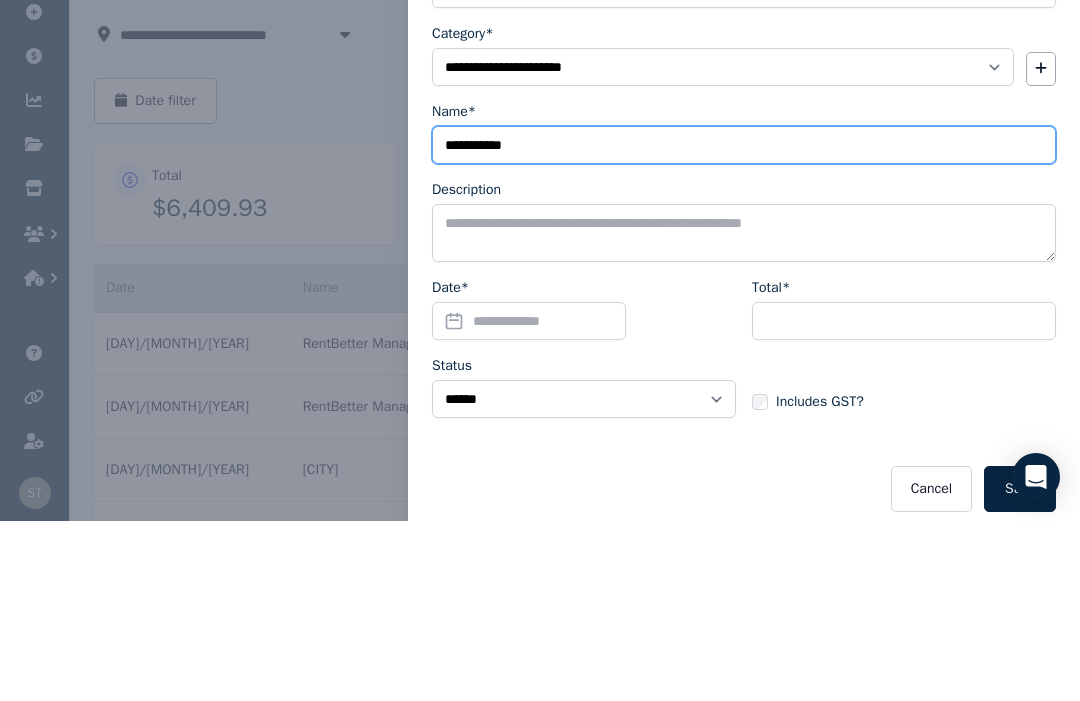 type on "**********" 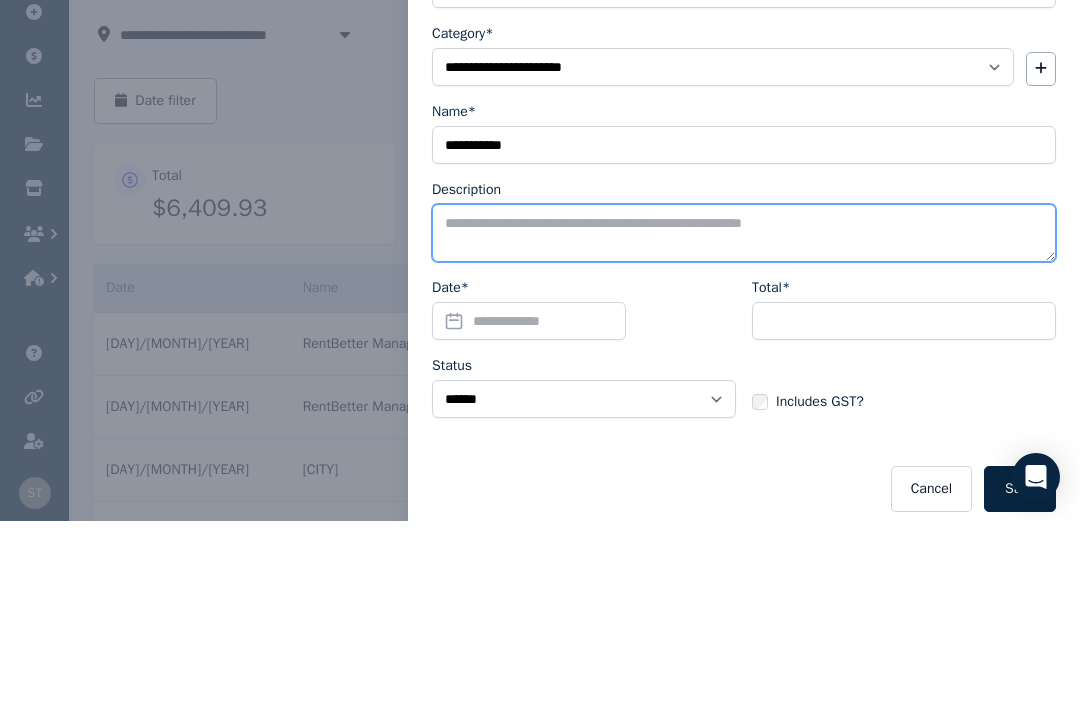click on "Description" at bounding box center (744, 413) 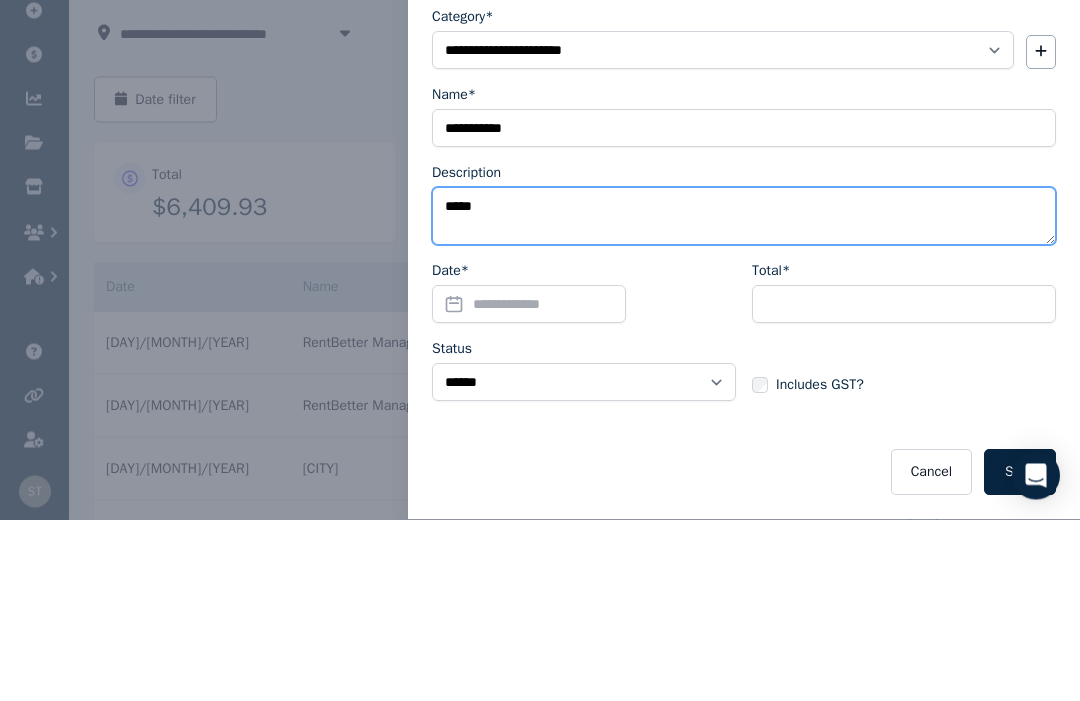 scroll, scrollTop: 0, scrollLeft: 0, axis: both 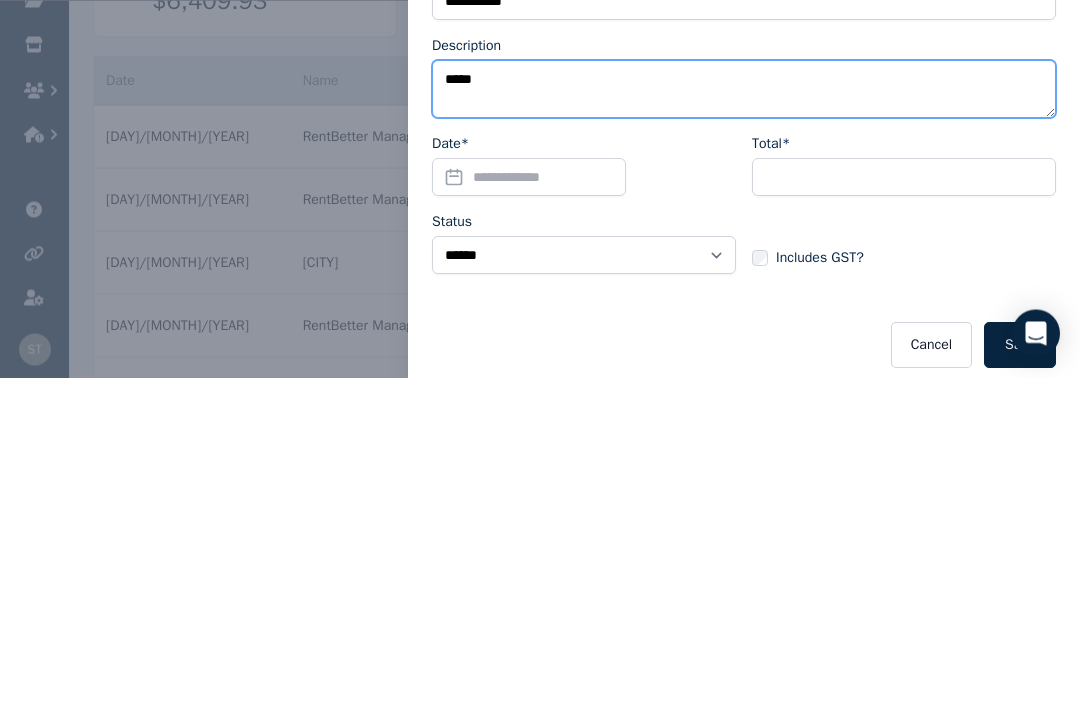 type on "*****" 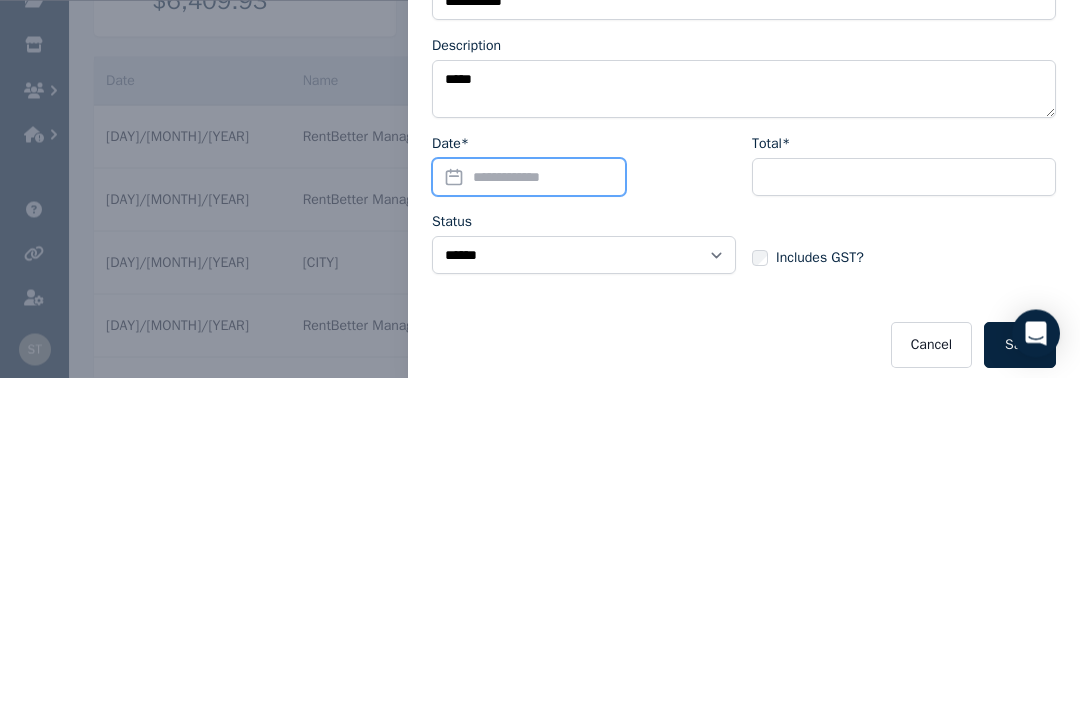 click on "Date*" at bounding box center (529, 501) 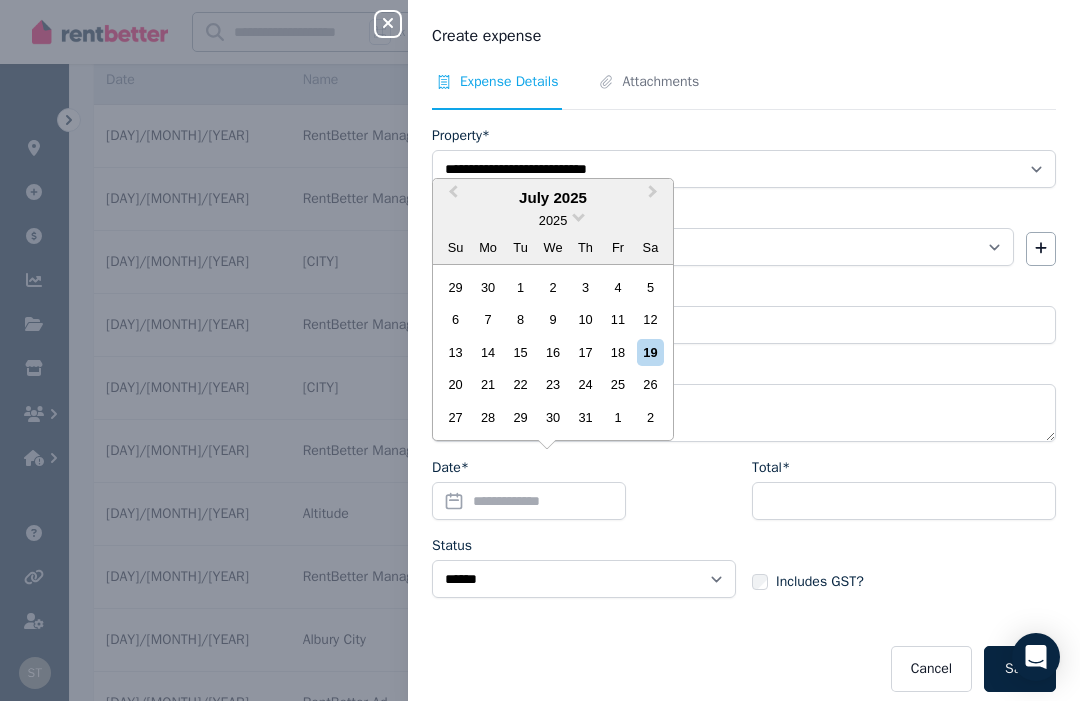click on "Next Month" at bounding box center [655, 197] 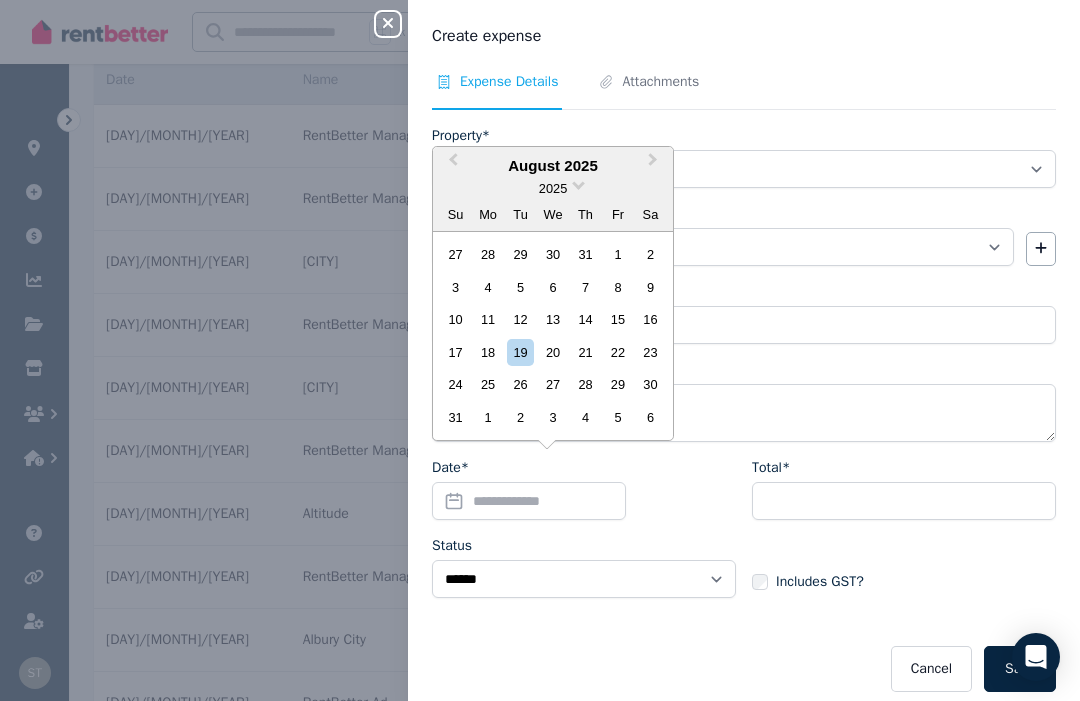 click on "7" at bounding box center (585, 287) 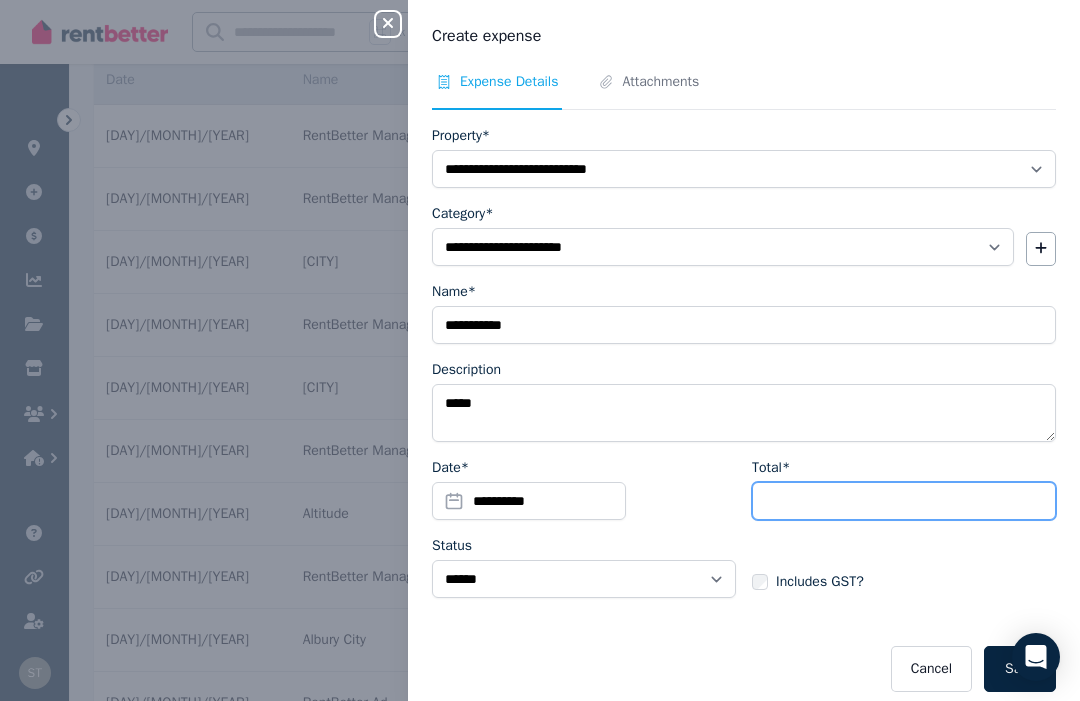 click on "Total*" at bounding box center (904, 501) 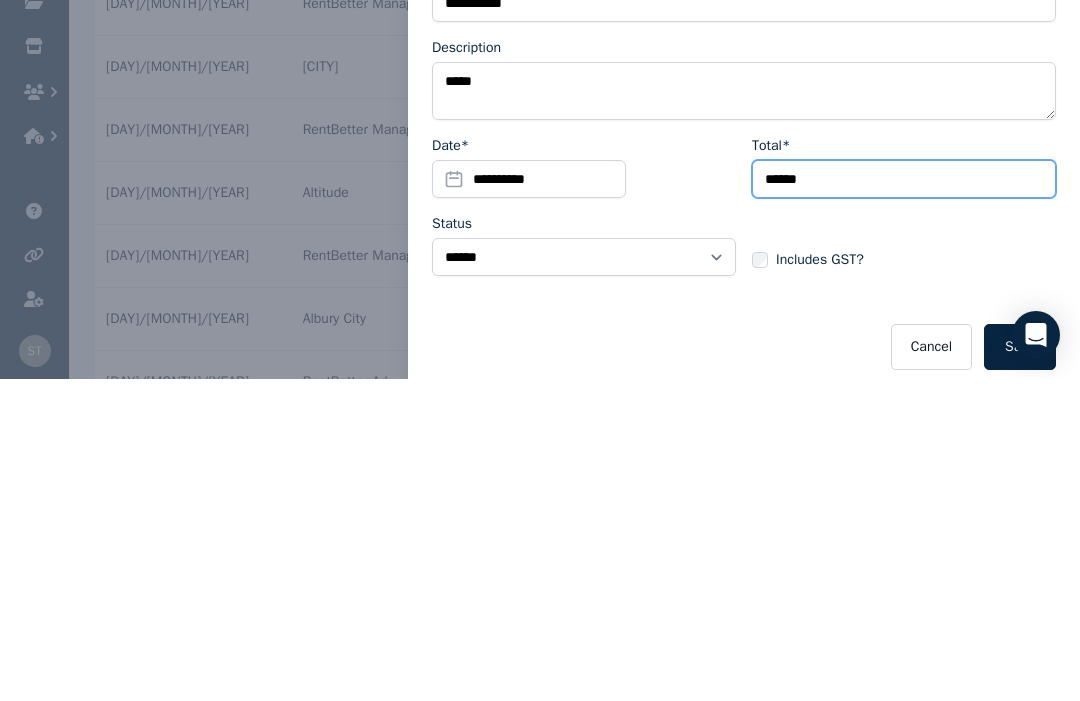 type on "******" 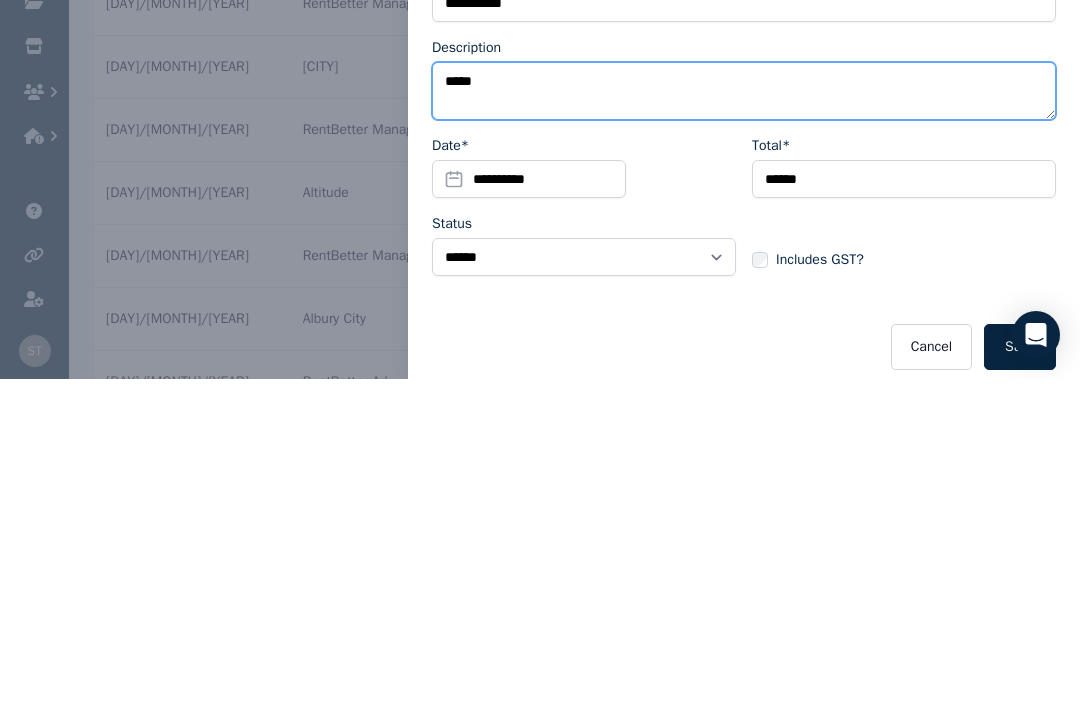 click on "*****" at bounding box center [744, 413] 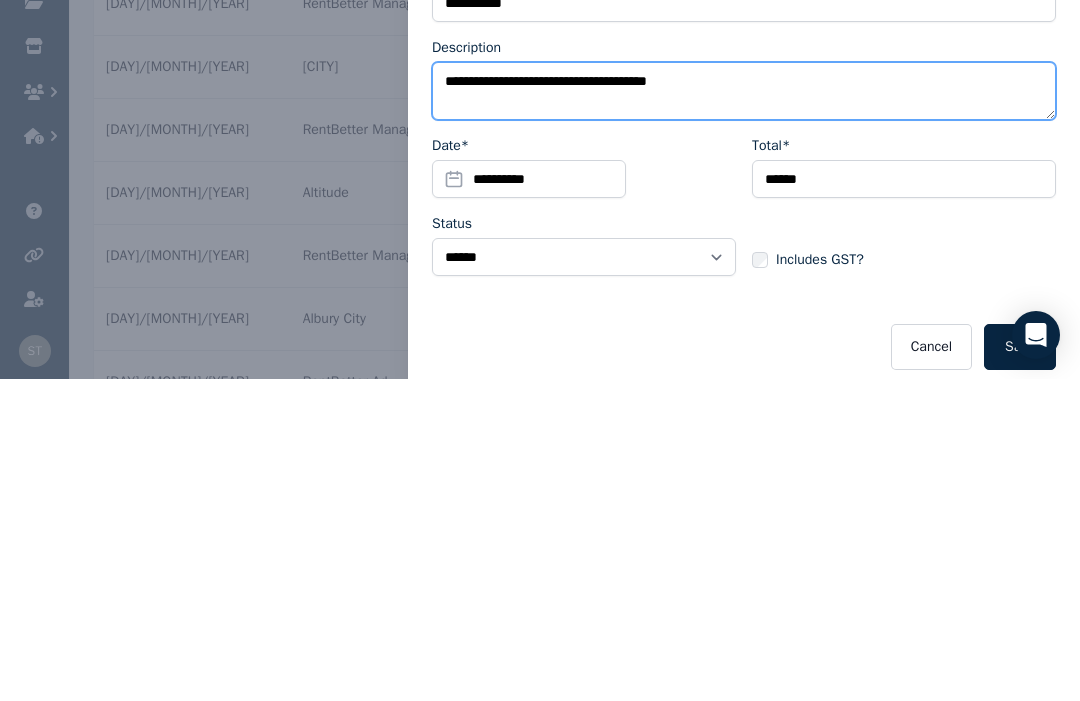 type on "**********" 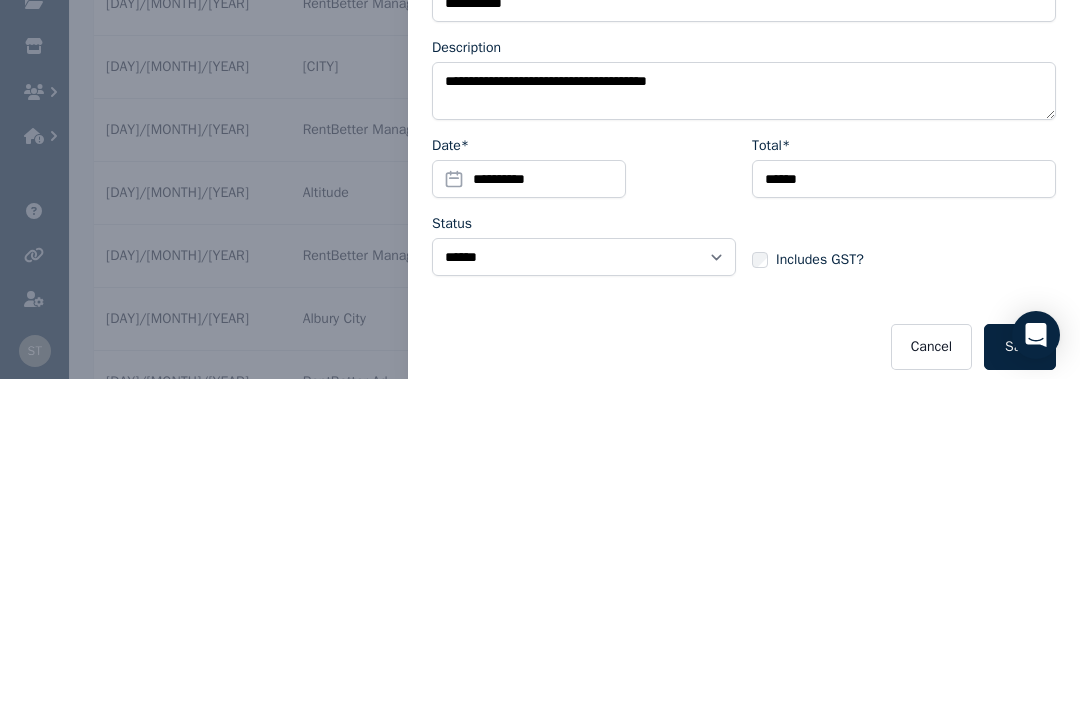 click on "Save" at bounding box center (1020, 669) 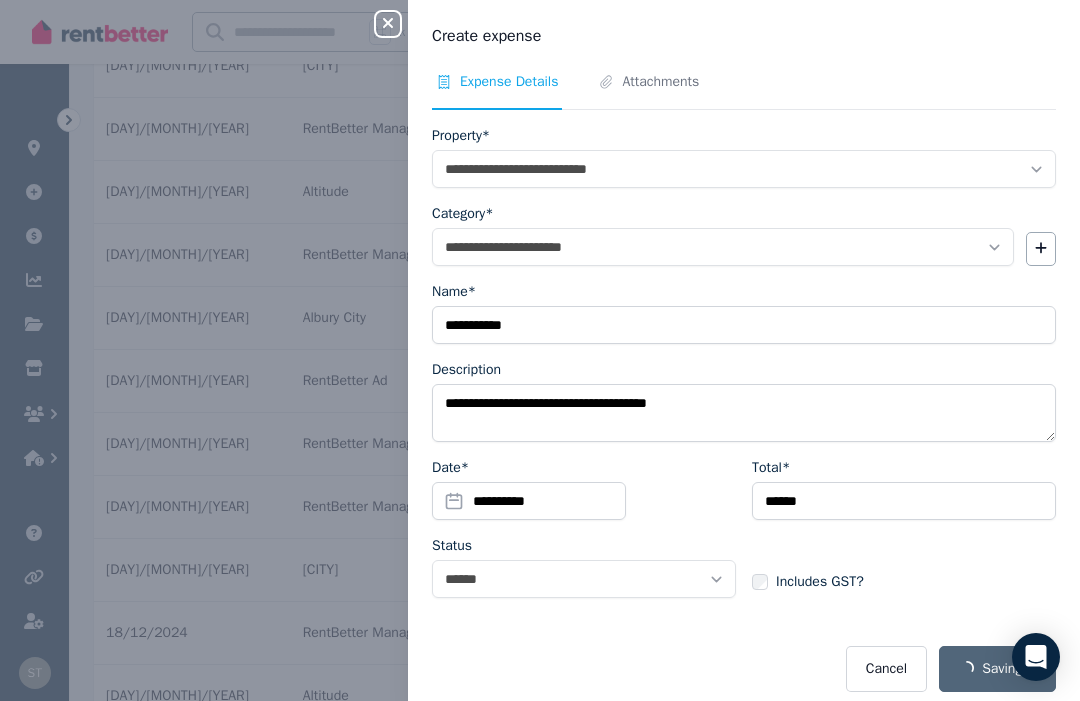 select on "**********" 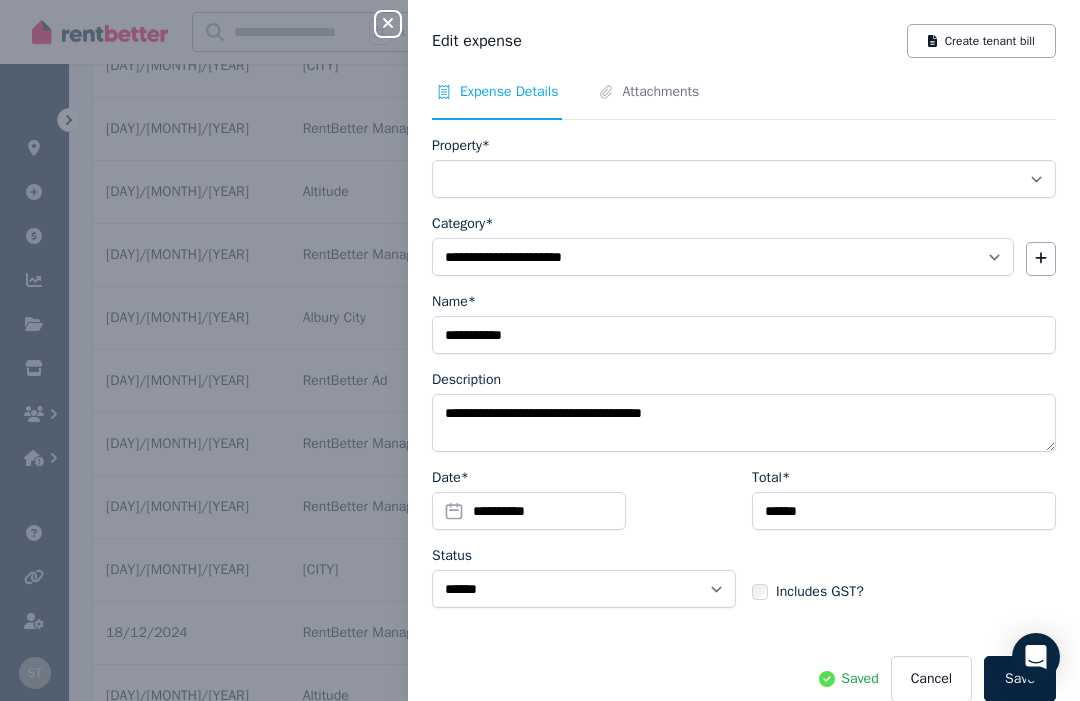 select on "**********" 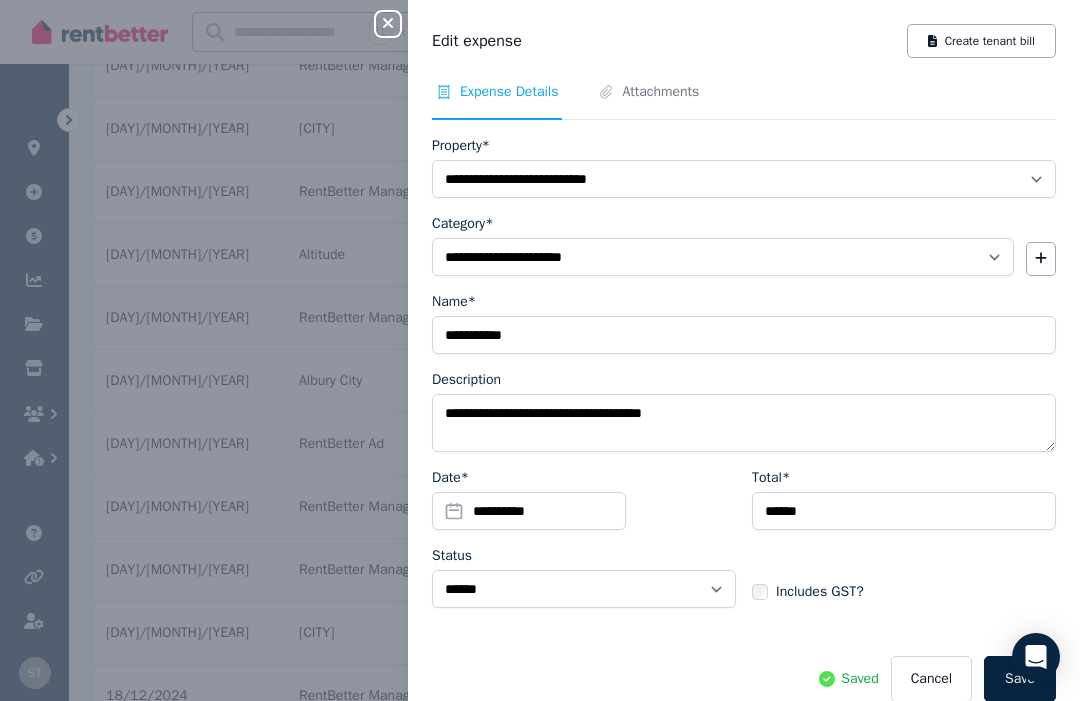 click on "Attachments" at bounding box center (660, 92) 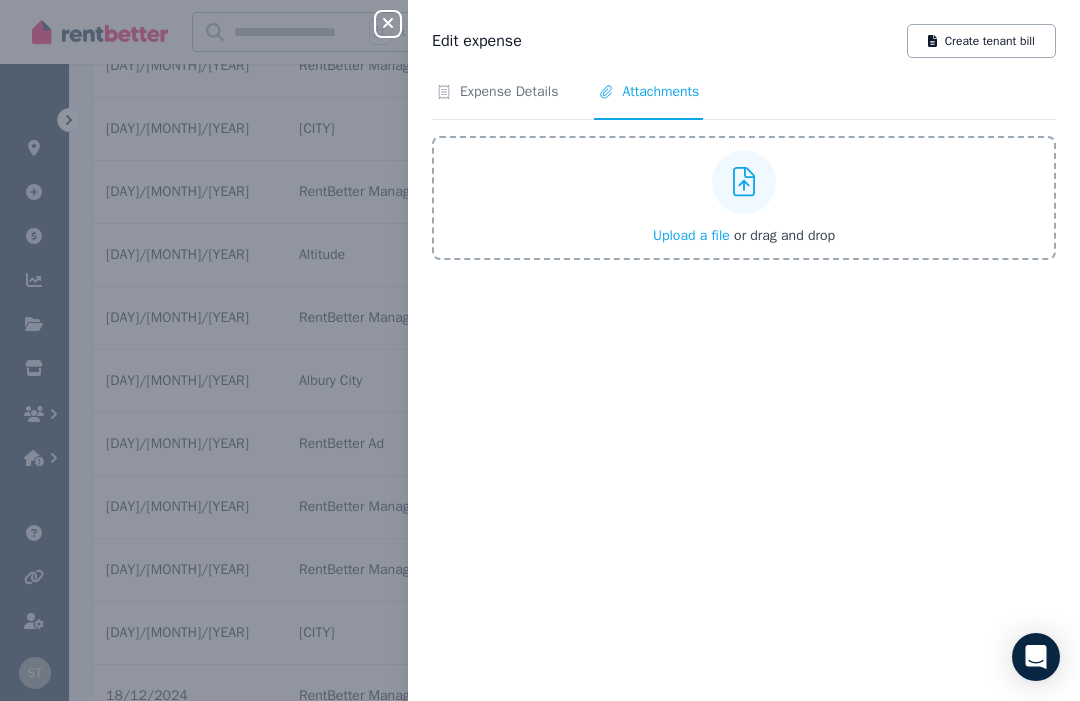 click on "Upload a file   or drag and drop" at bounding box center (744, 198) 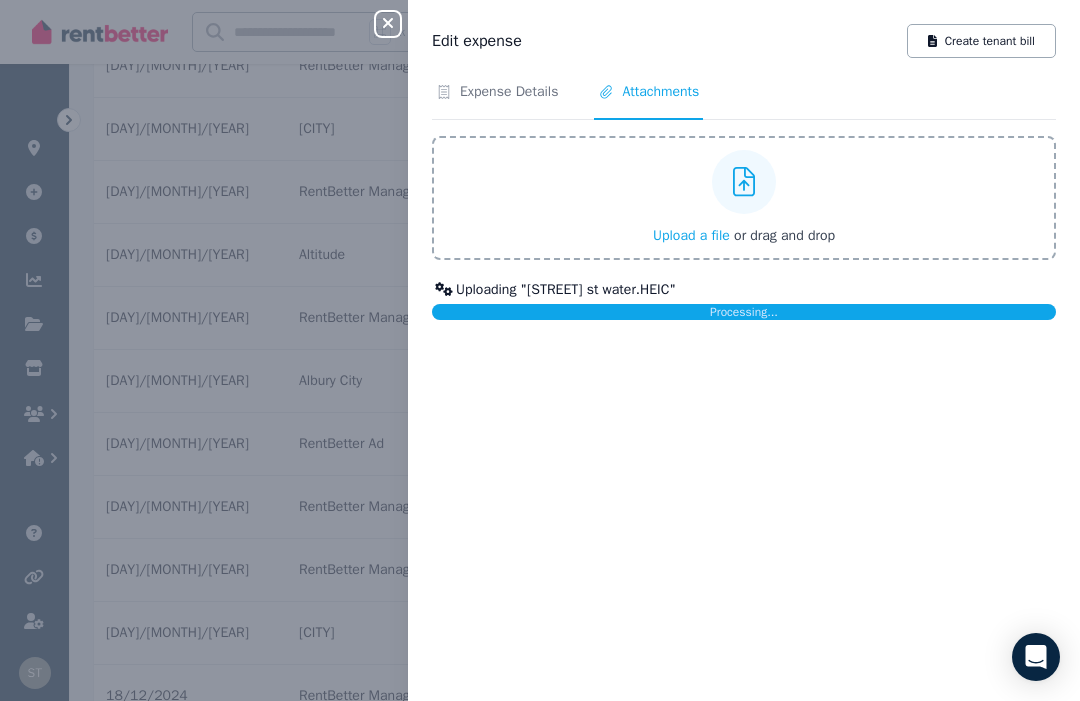click on "Expense Details" at bounding box center [509, 92] 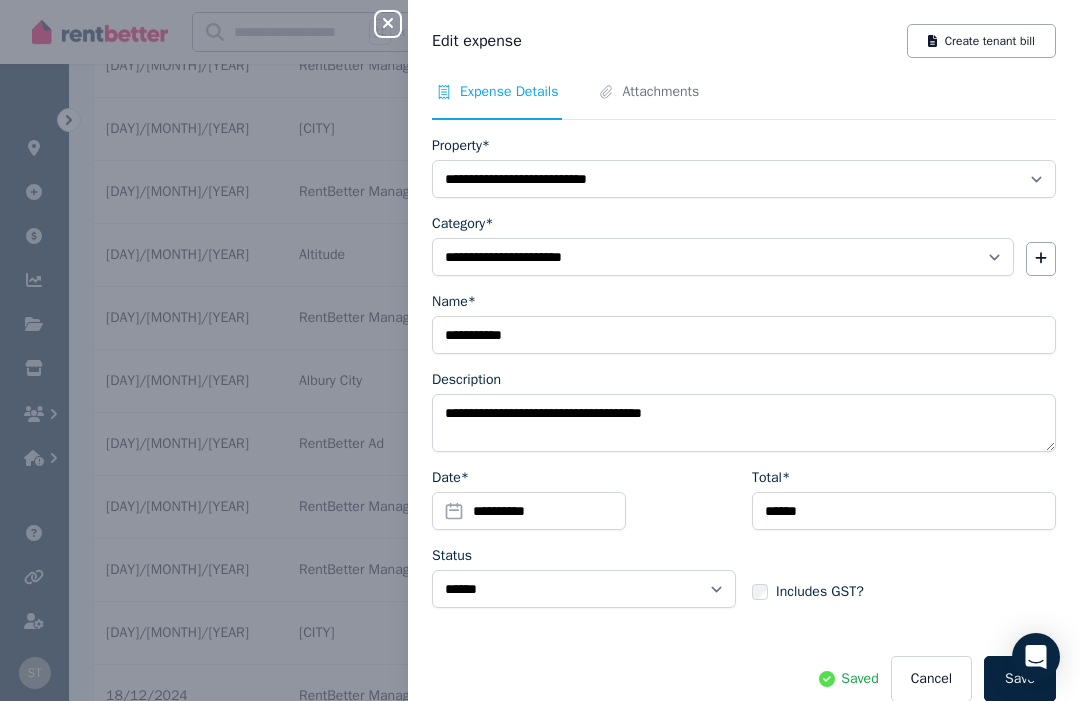 click on "Create tenant bill" at bounding box center (981, 41) 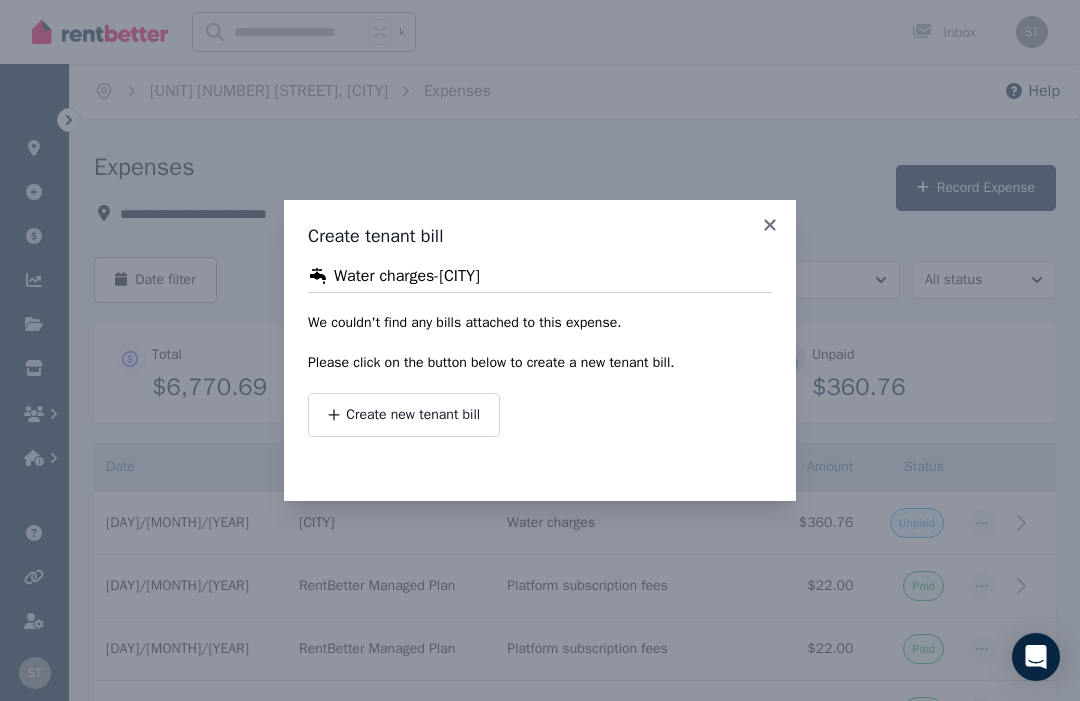 click on "Create new tenant bill" at bounding box center (413, 415) 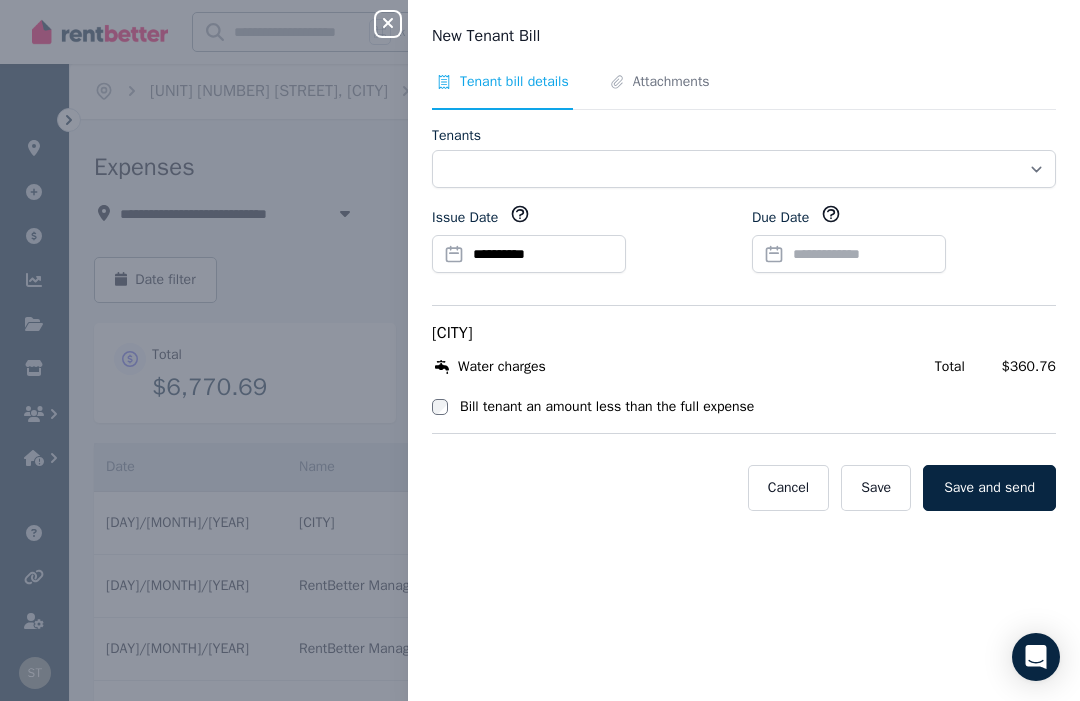 select on "**********" 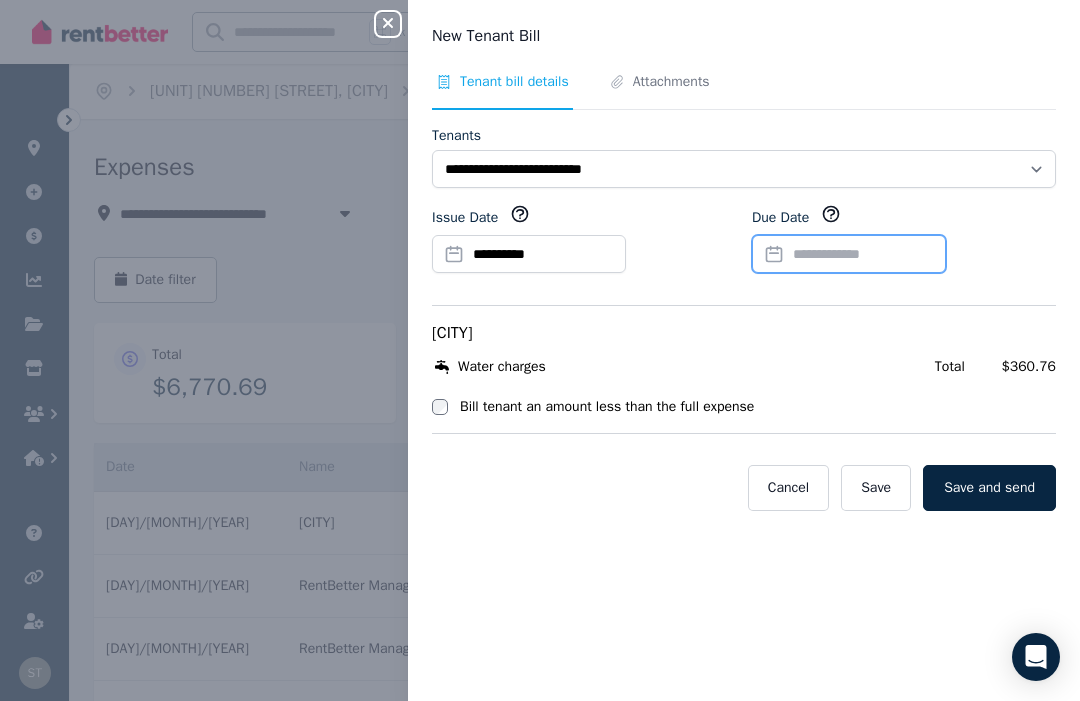 click on "Due Date" at bounding box center (849, 254) 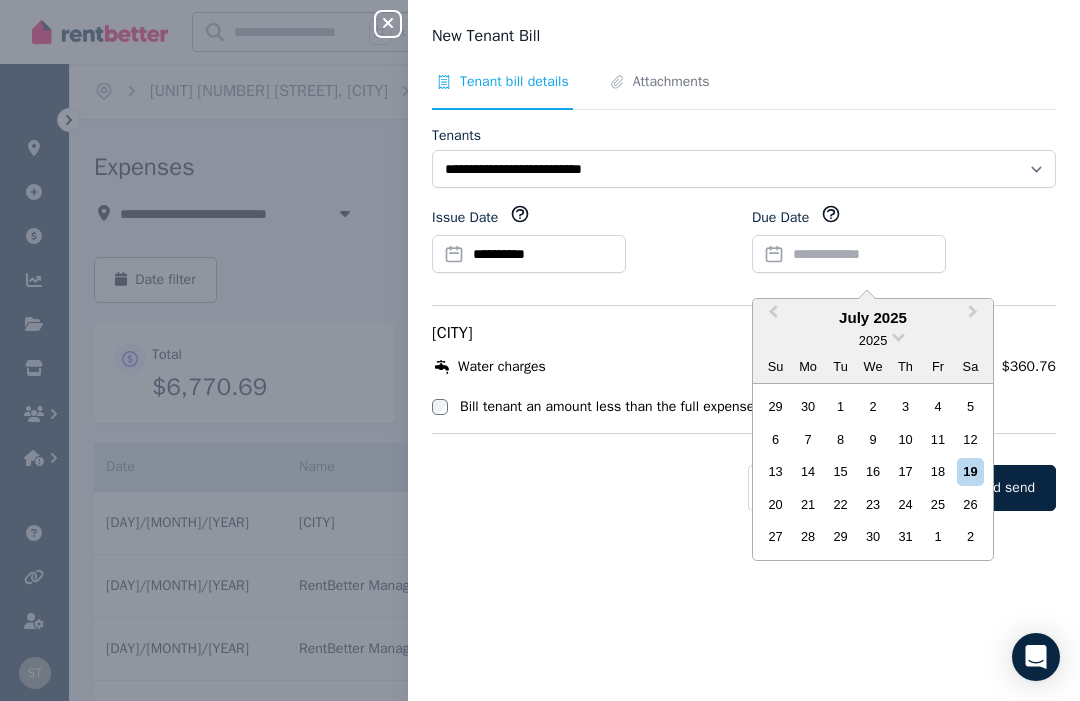 click on "7" at bounding box center (808, 439) 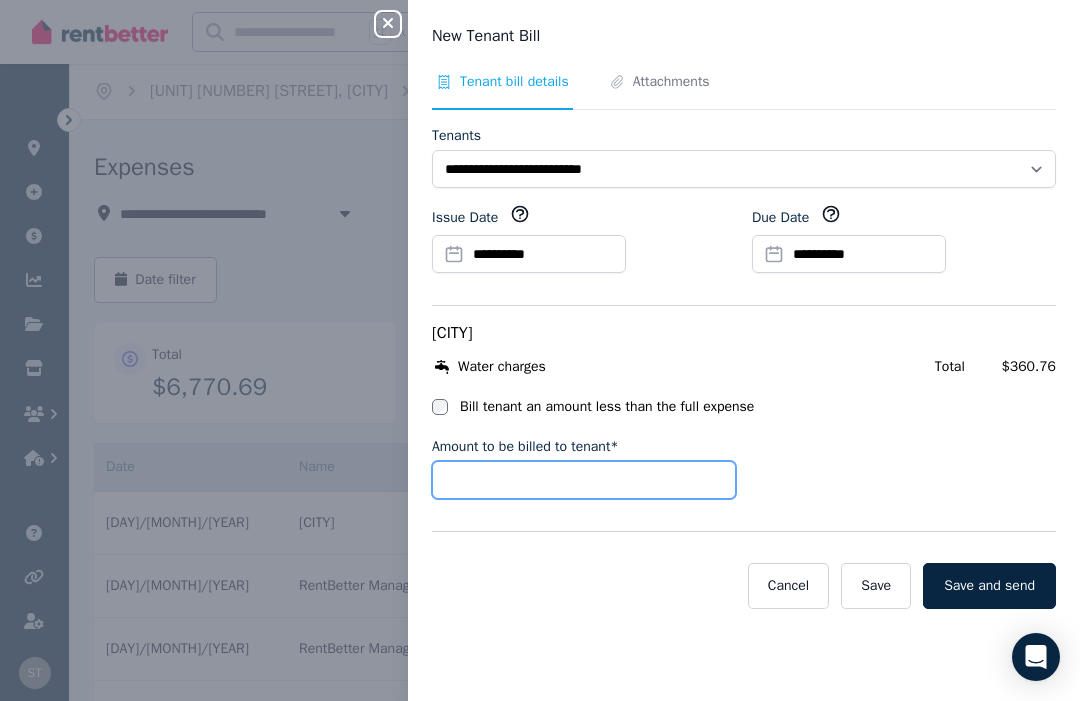 click on "Amount to be billed to tenant*" at bounding box center (584, 480) 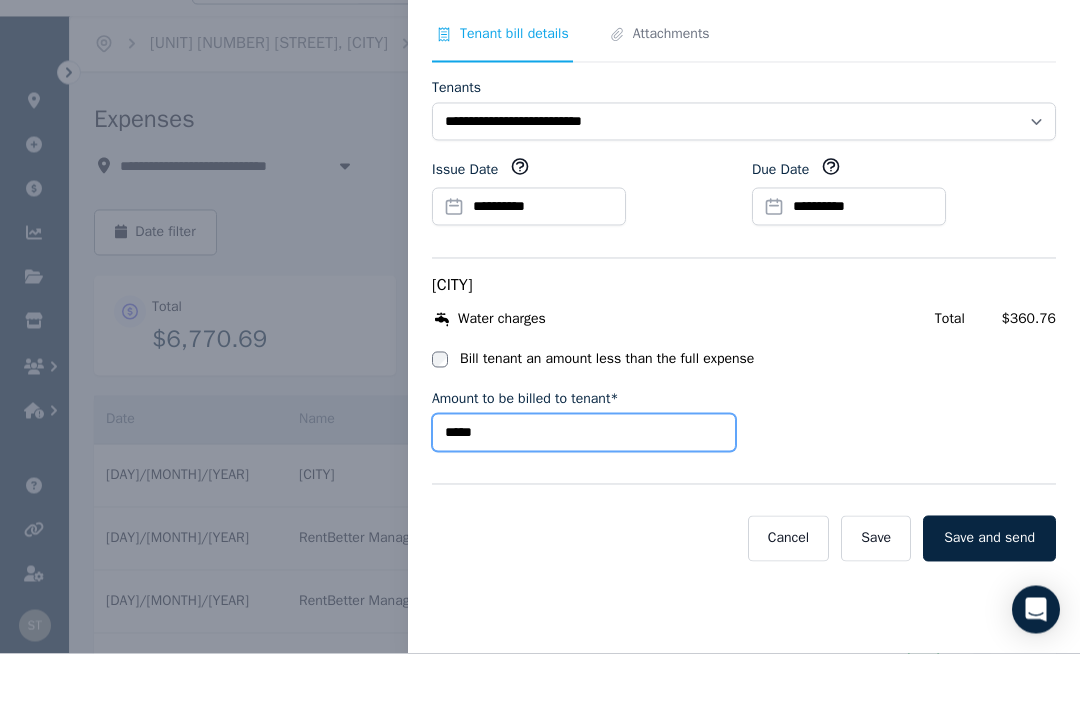 scroll, scrollTop: 0, scrollLeft: 0, axis: both 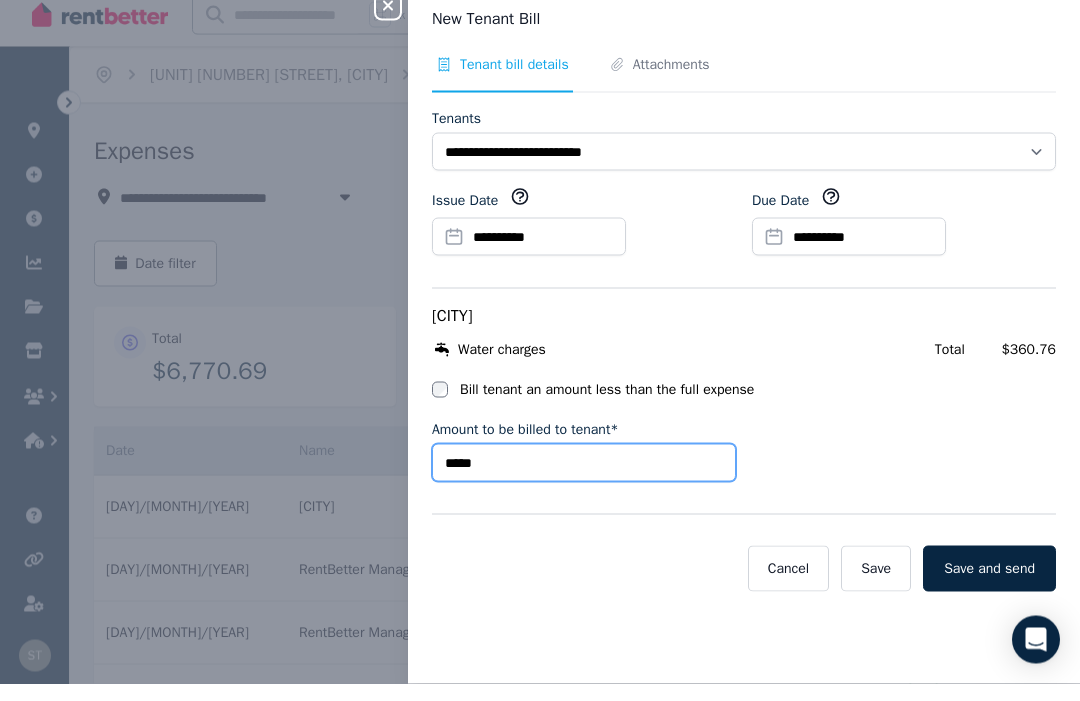 type on "*****" 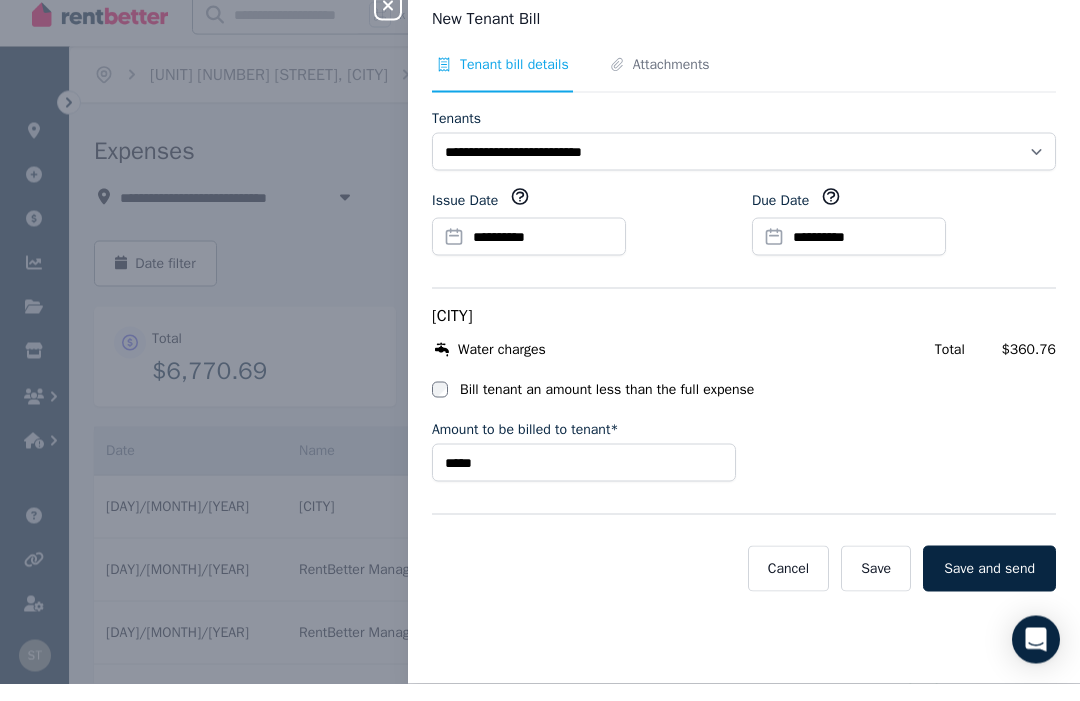 click on "Water charges - [CITY] We couldn't find any bills attached to this expense. Please click on the button below to create a new tenant bill. Create new tenant bill" at bounding box center [744, 383] 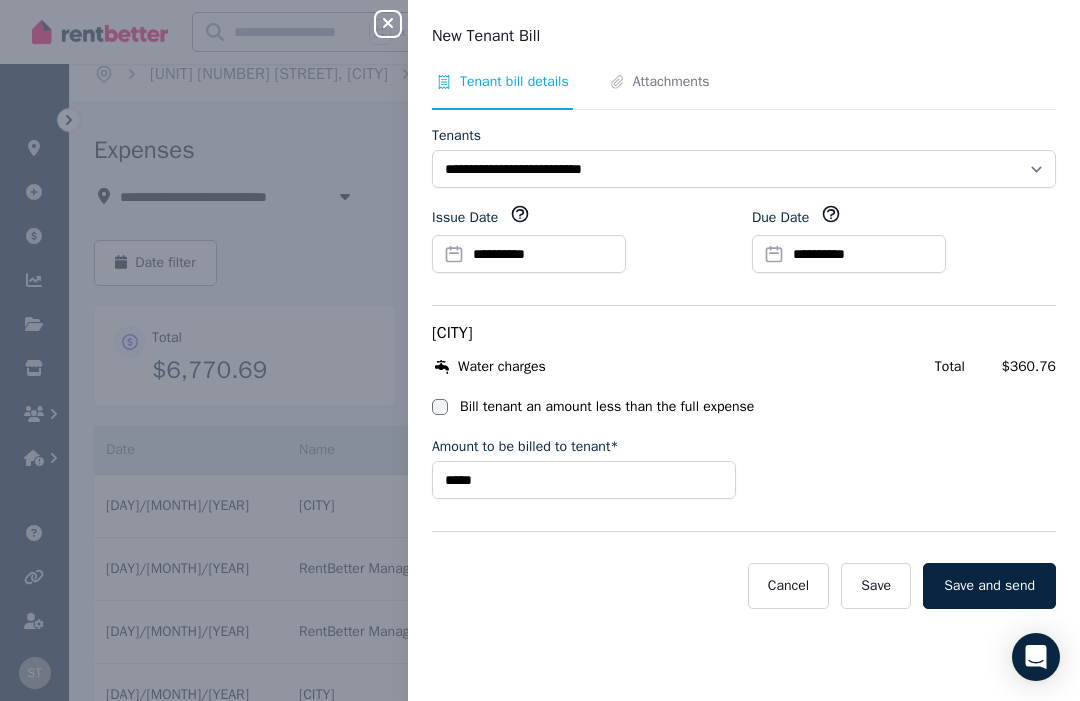 click on "Save" at bounding box center (876, 586) 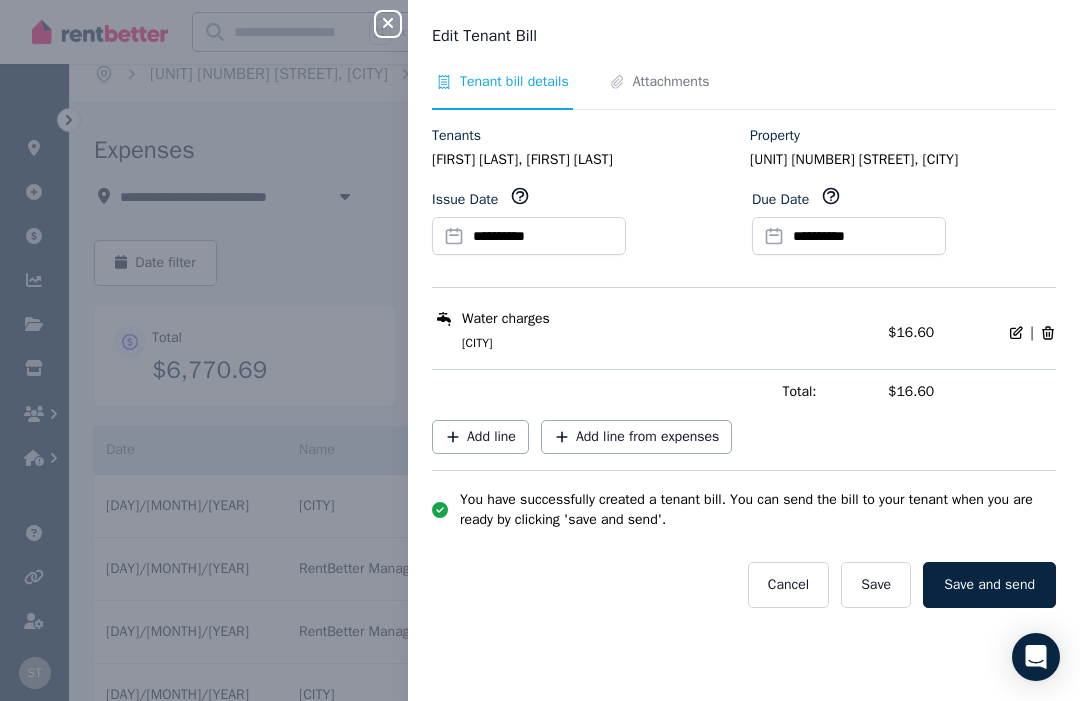 click on "Attachments" at bounding box center (671, 82) 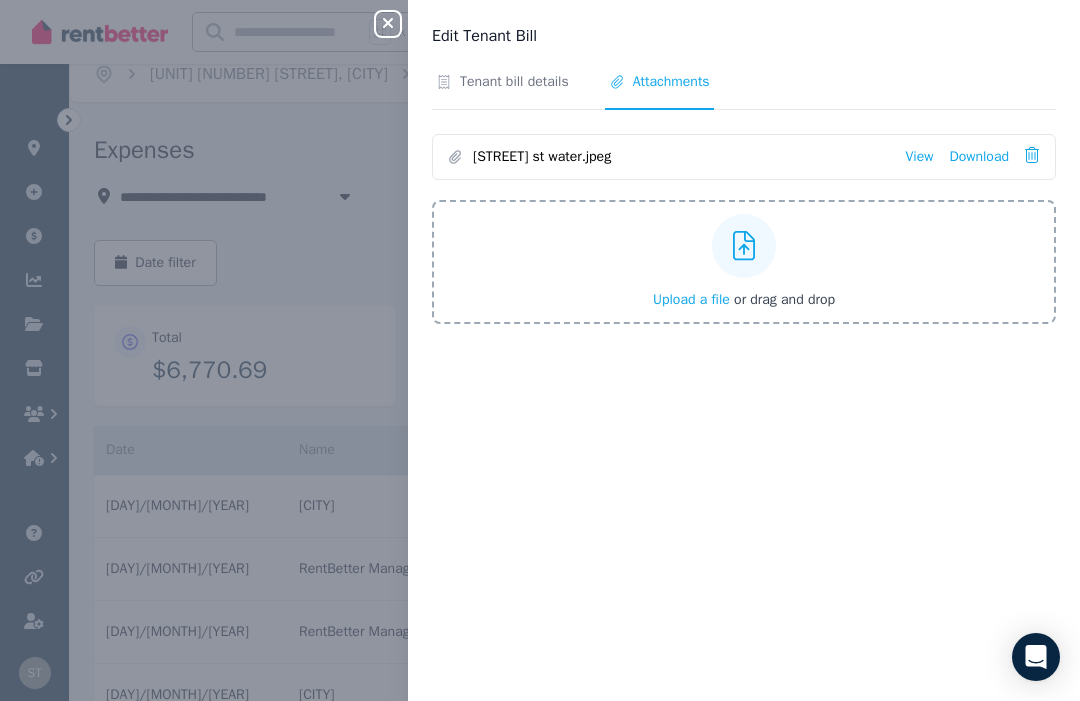 click on "View" at bounding box center (919, 157) 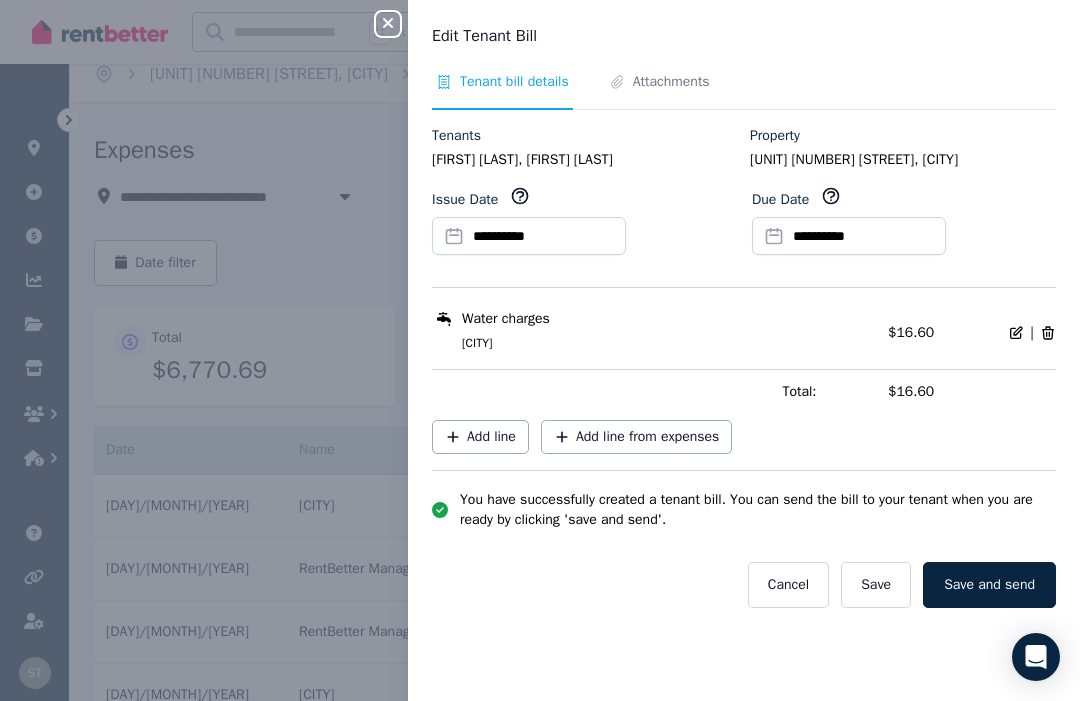 click on "Save and send" at bounding box center [989, 585] 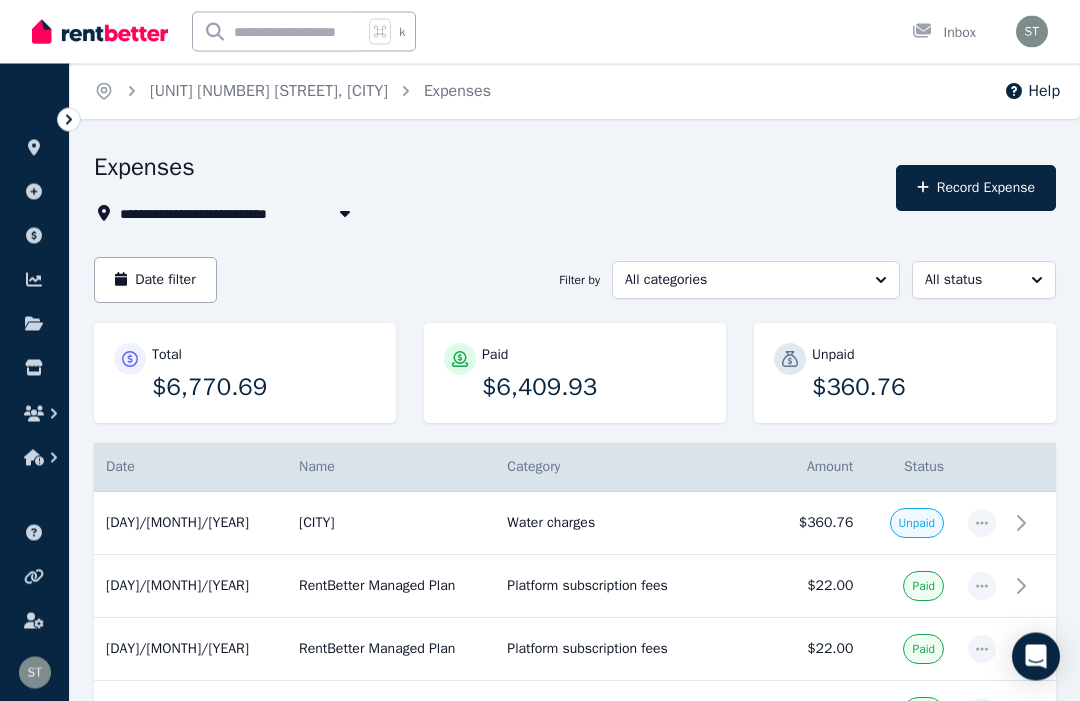 scroll, scrollTop: 0, scrollLeft: 0, axis: both 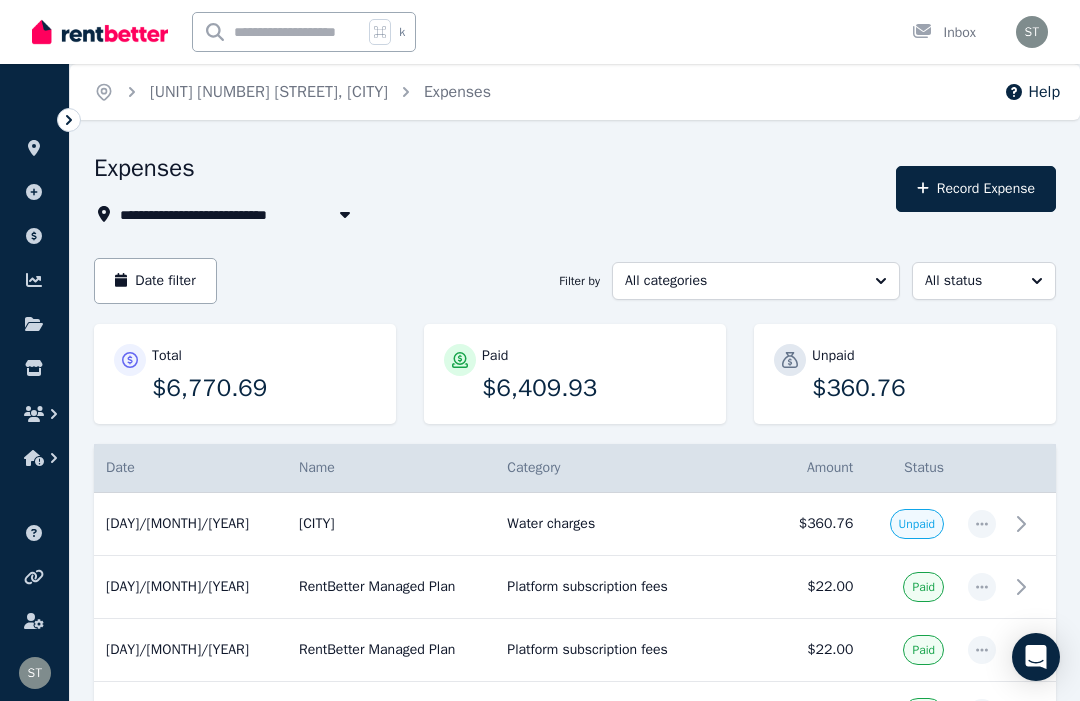 click on "[UNIT] [NUMBER] [STREET], [CITY]" at bounding box center [269, 92] 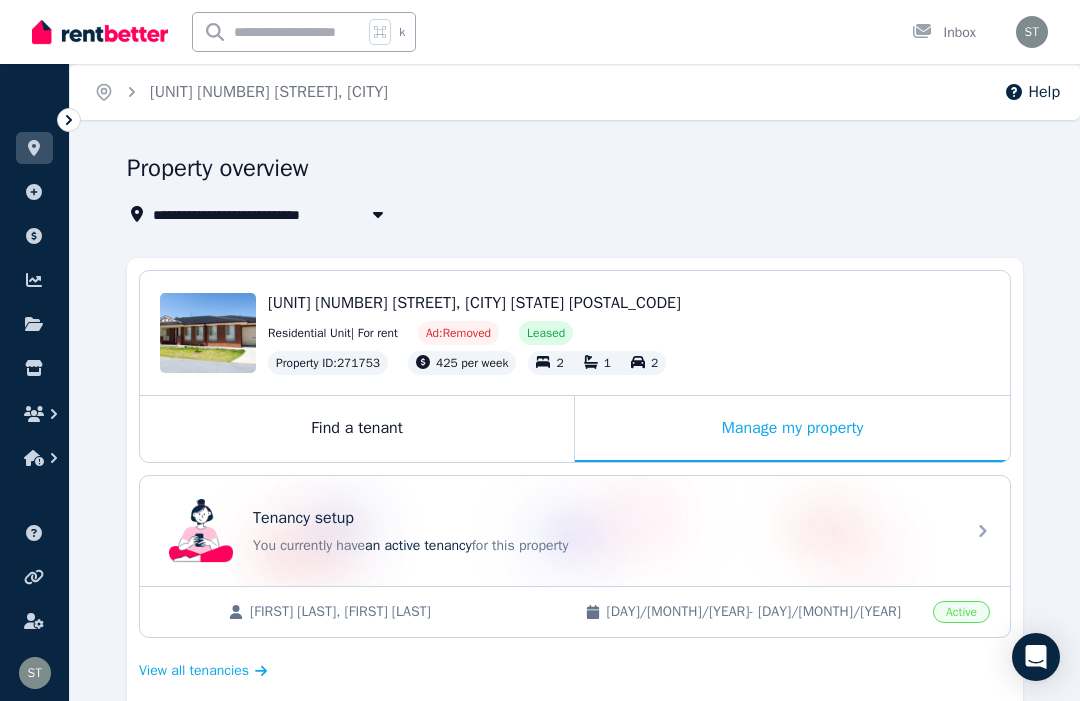 click on "[UNIT] [NUMBER] [STREET], [CITY]" at bounding box center [269, 92] 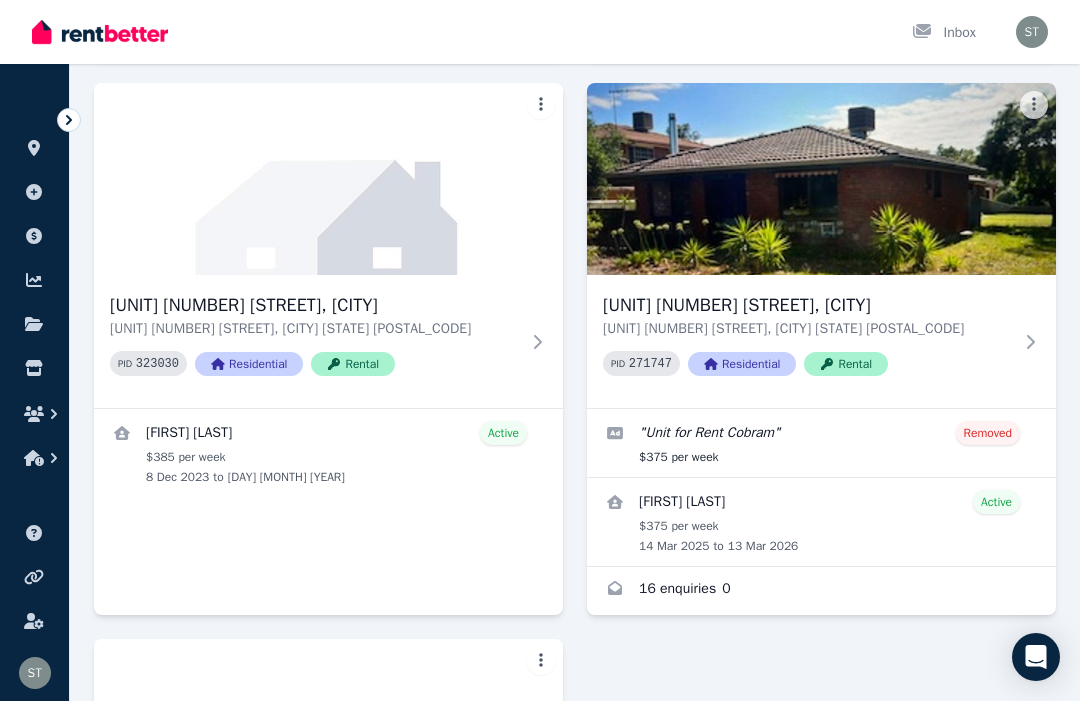 scroll, scrollTop: 1564, scrollLeft: 0, axis: vertical 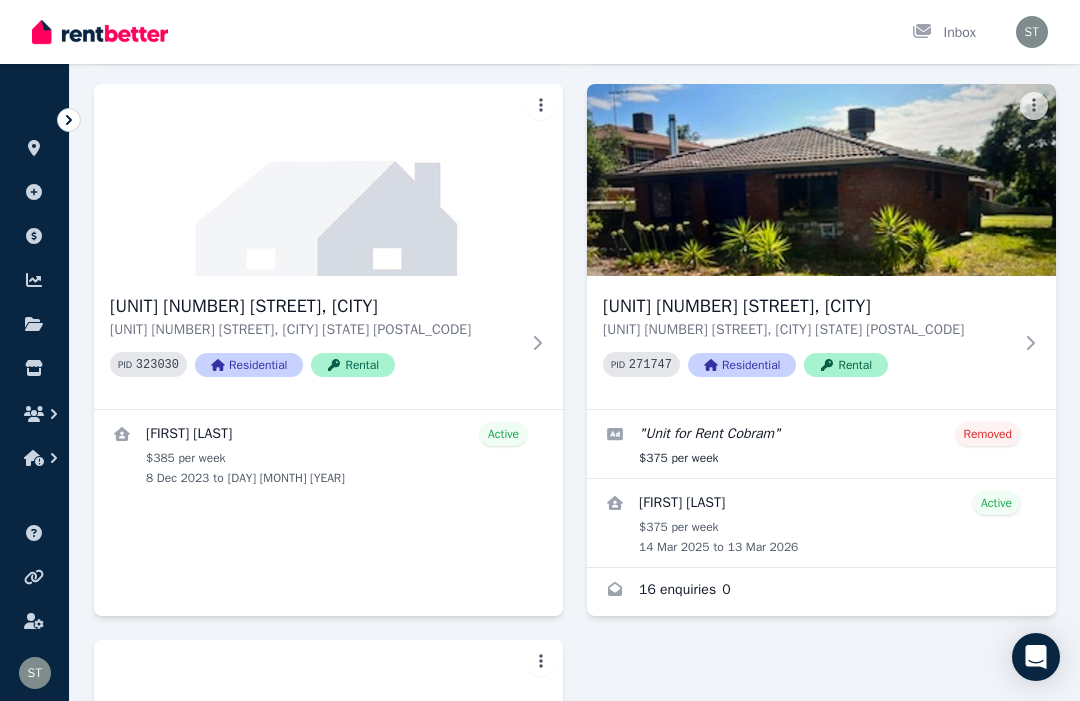 click at bounding box center [328, 180] 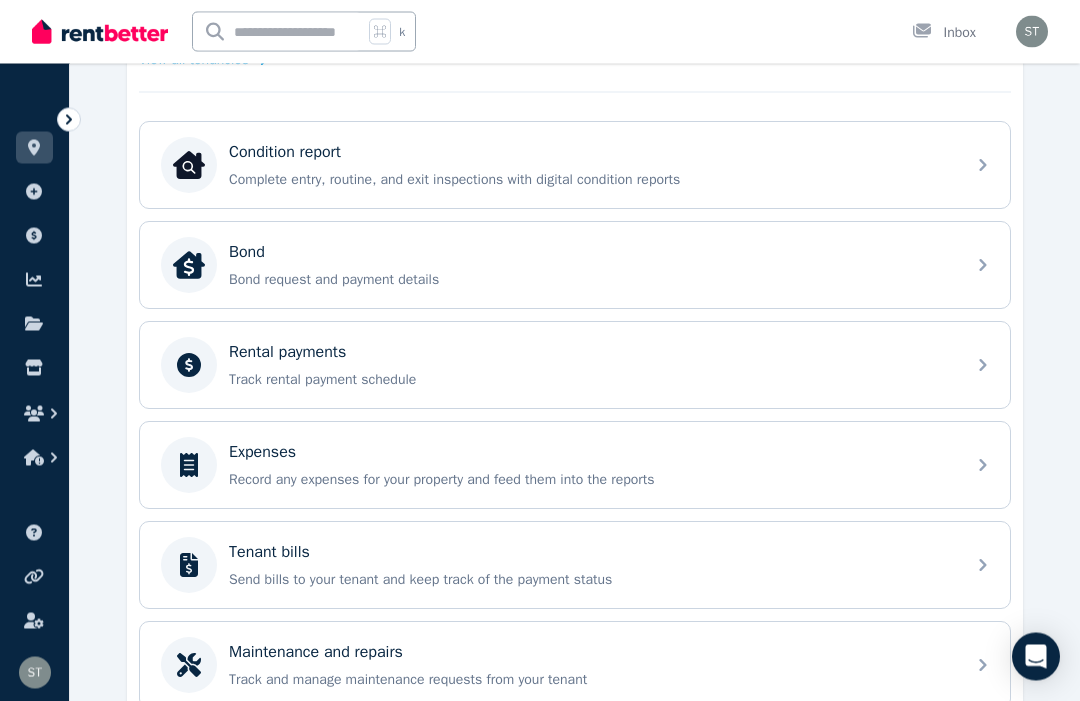 scroll, scrollTop: 611, scrollLeft: 0, axis: vertical 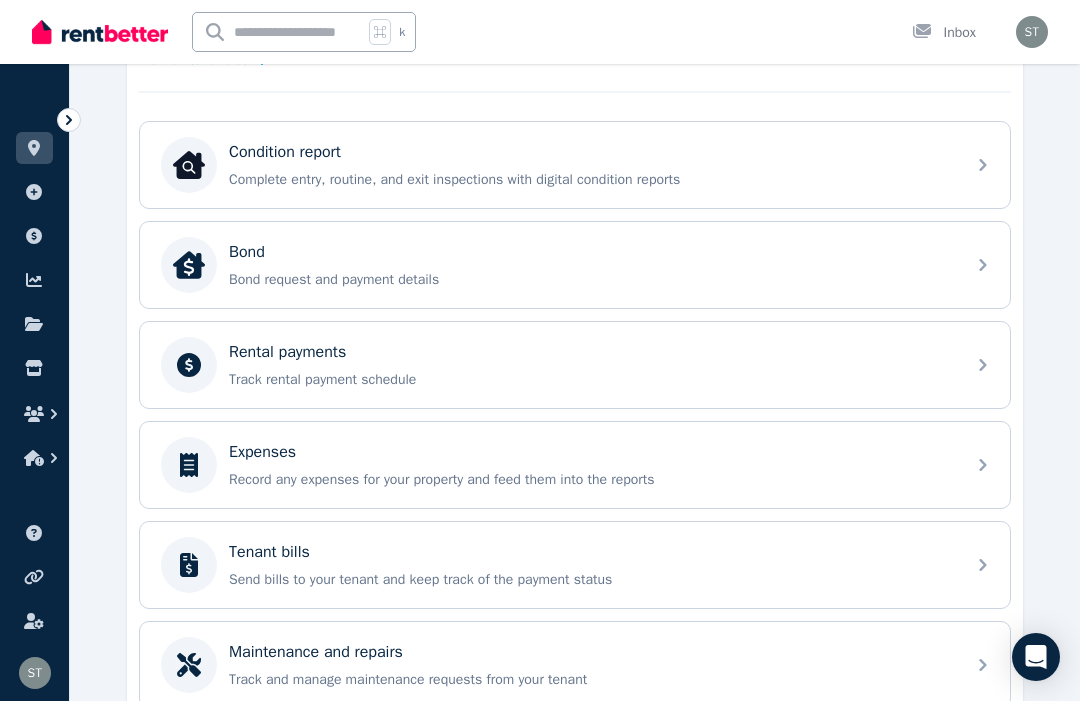 click on "Record any expenses for your property and feed them into the reports" at bounding box center (591, 480) 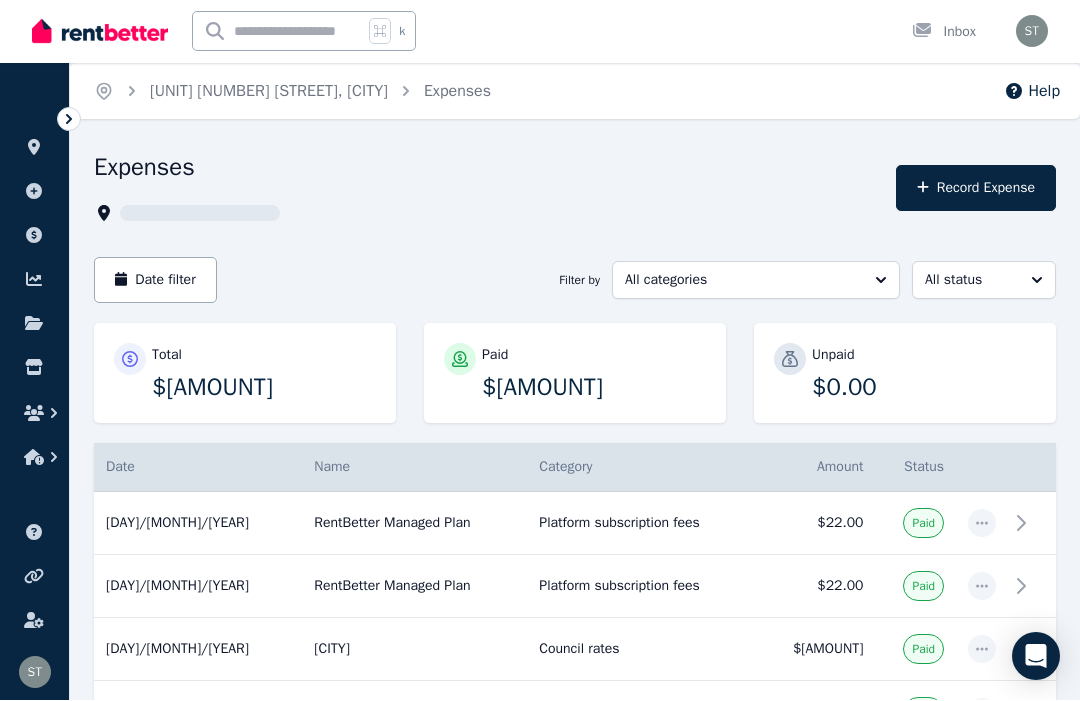 scroll, scrollTop: 1, scrollLeft: 0, axis: vertical 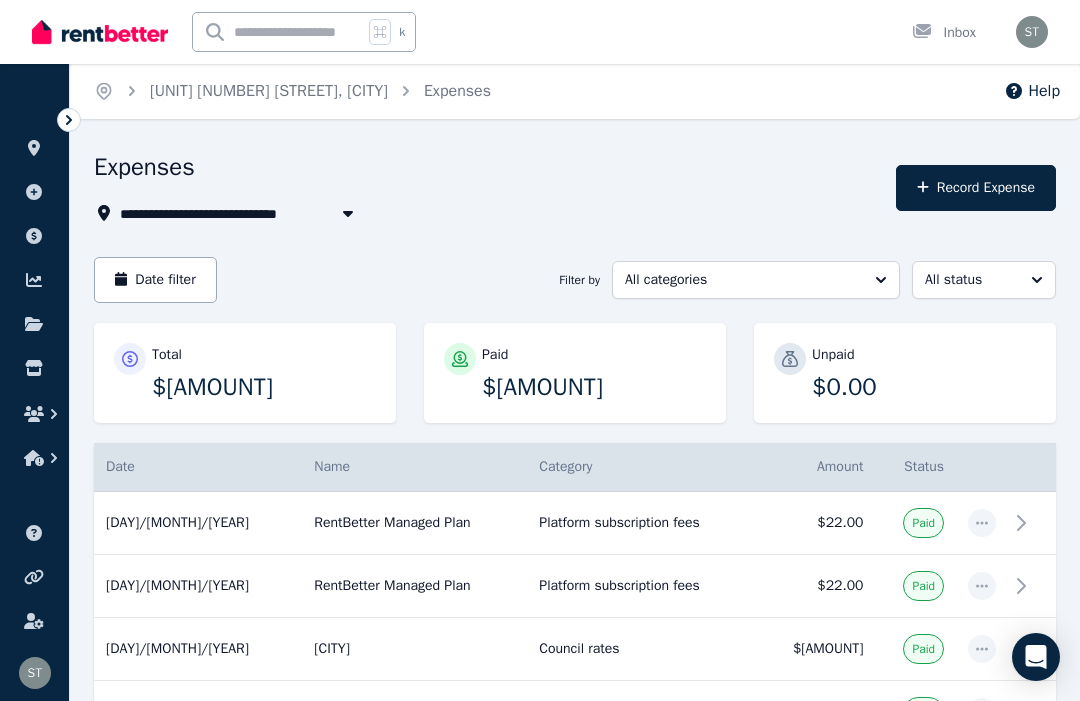 click on "Record Expense" at bounding box center (976, 188) 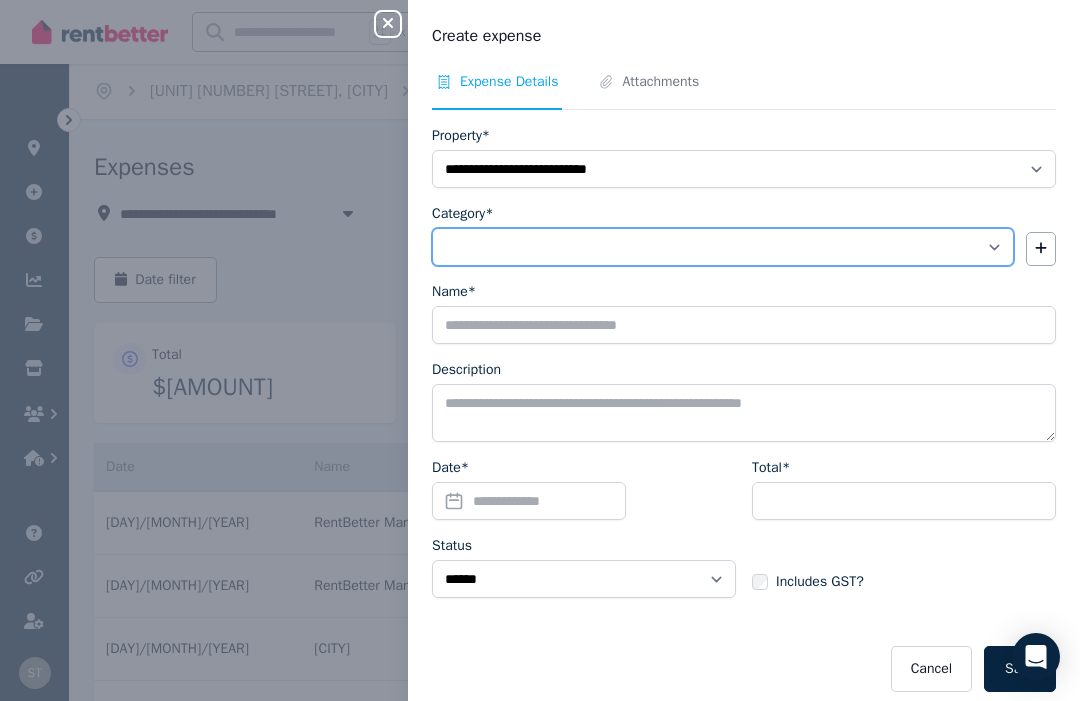 click on "**********" at bounding box center [723, 247] 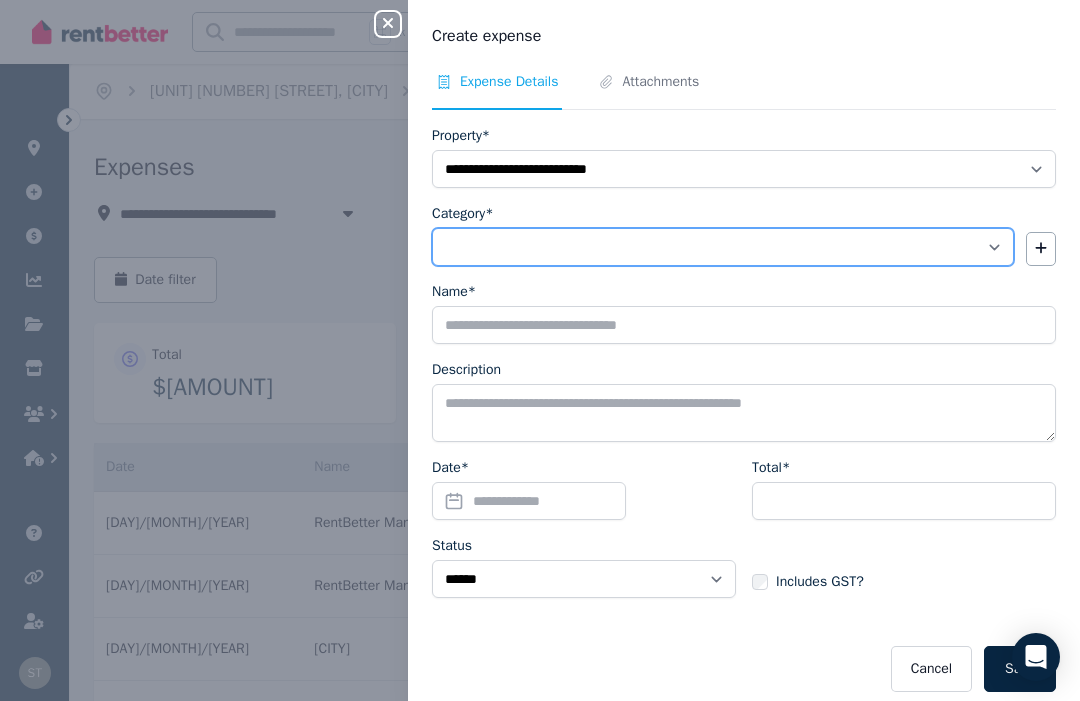 select on "**********" 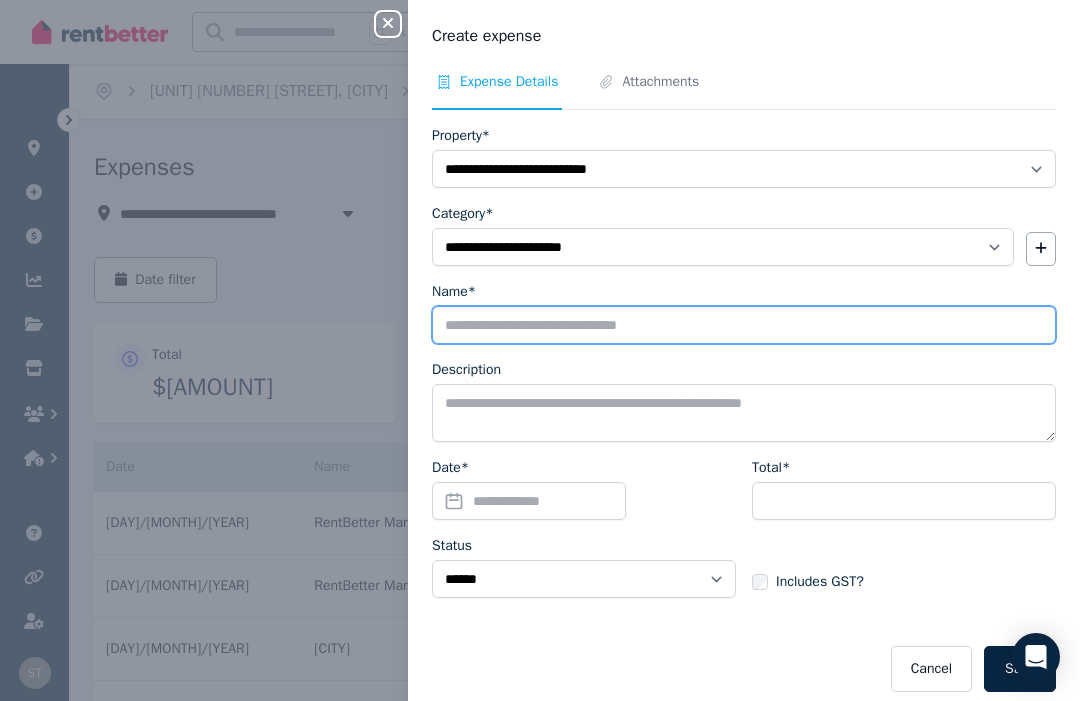 click on "Name*" at bounding box center (744, 325) 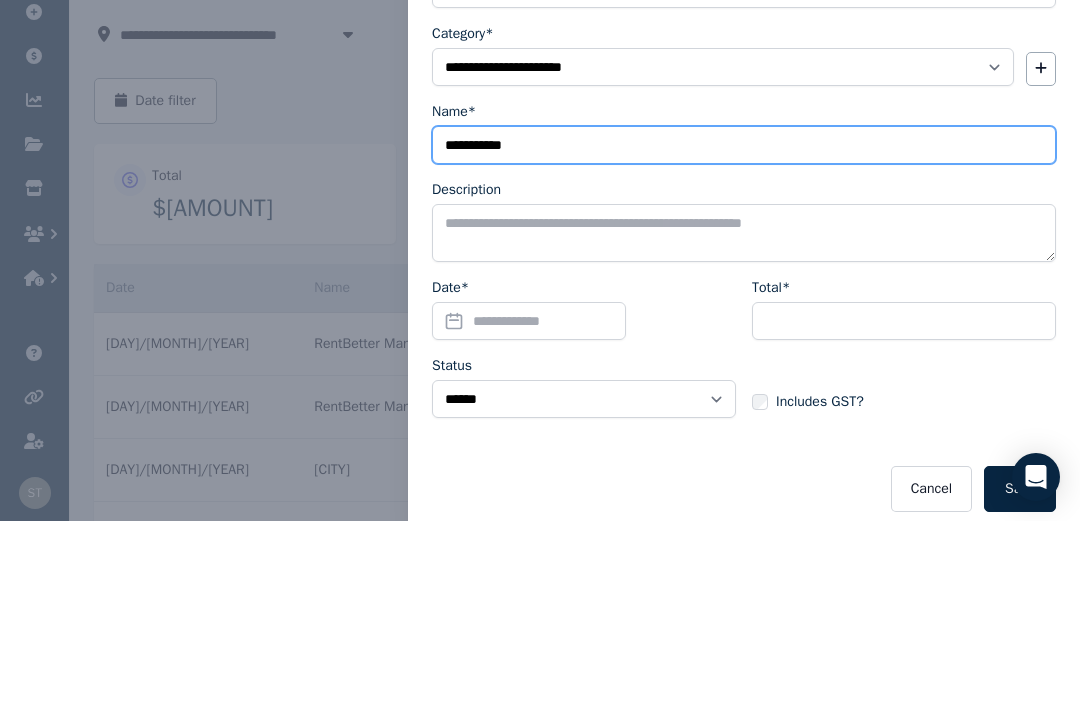 type on "**********" 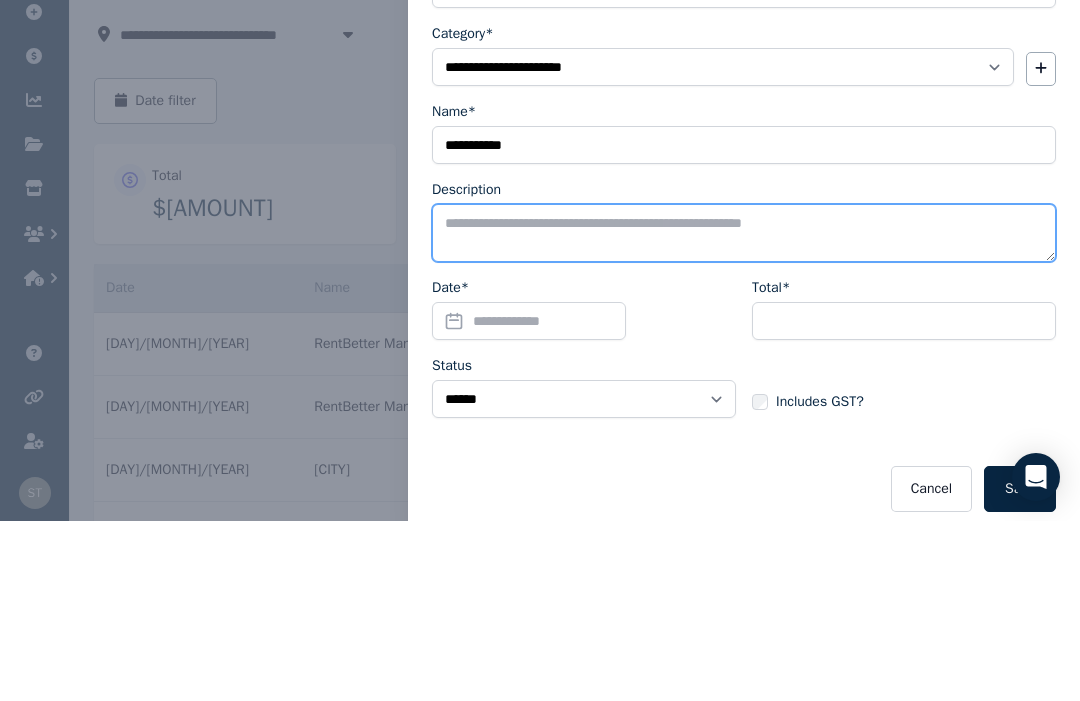 click on "Description" at bounding box center (744, 413) 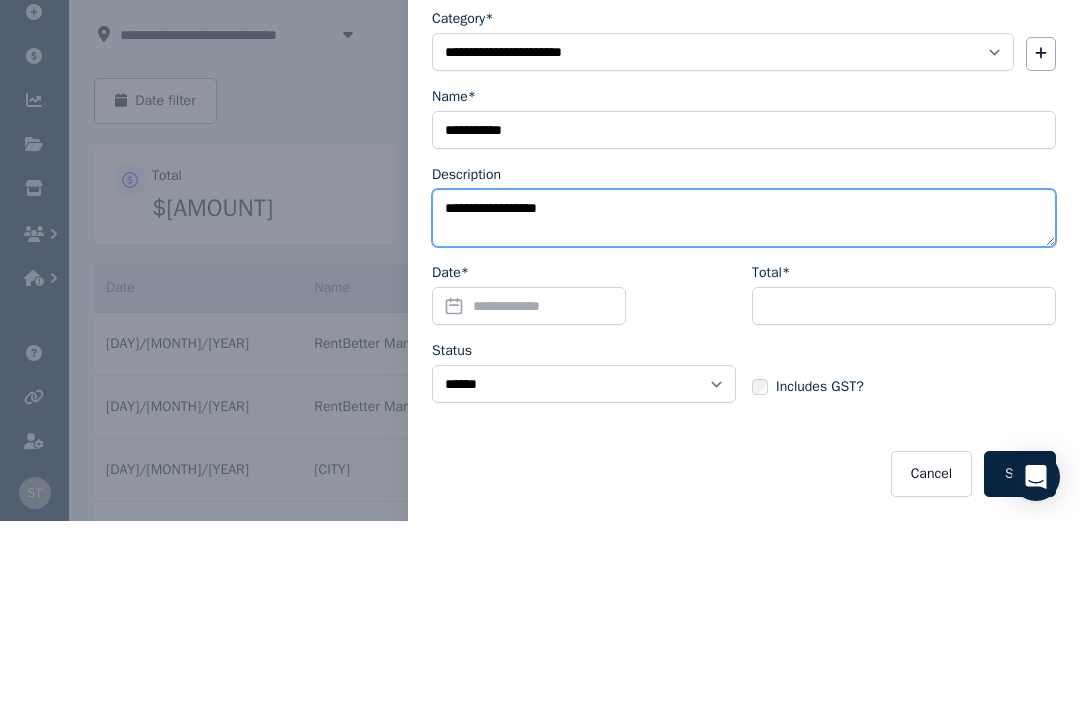 scroll, scrollTop: 15, scrollLeft: 0, axis: vertical 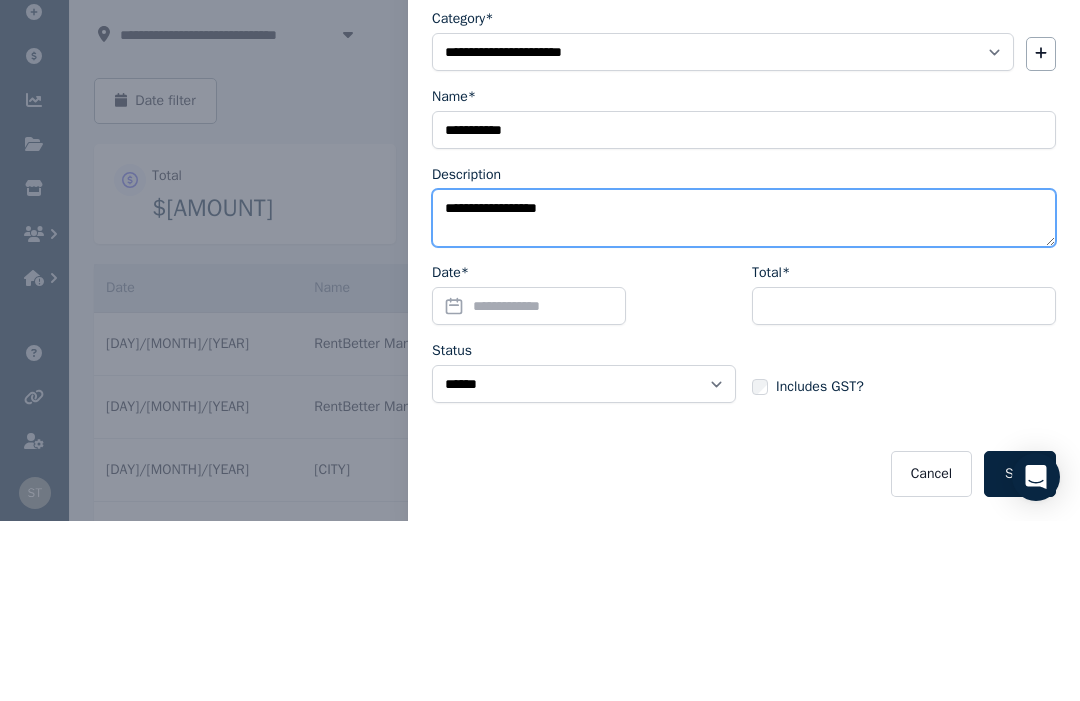 type on "**********" 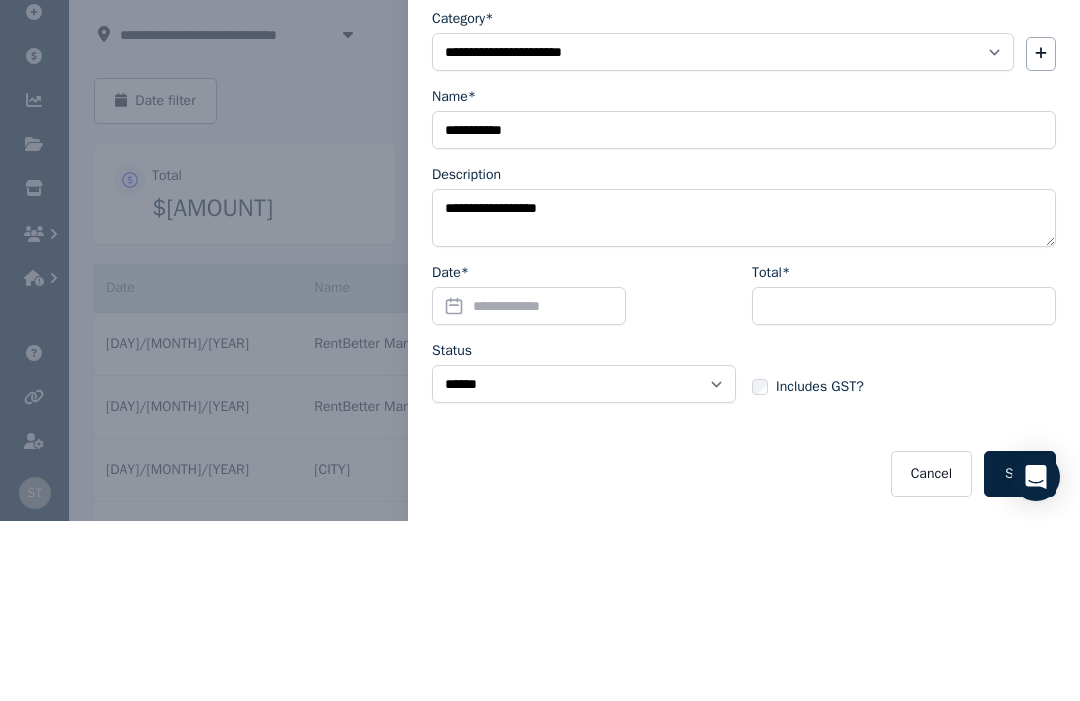 click on "Date*" at bounding box center (529, 453) 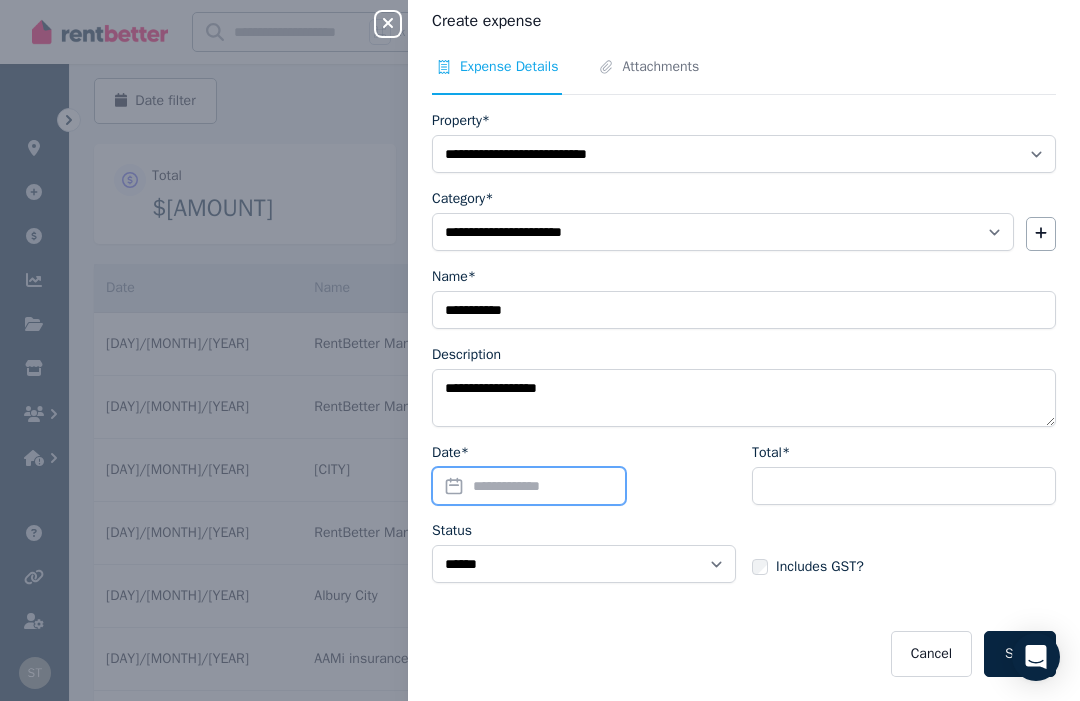 click on "Date*" at bounding box center [529, 486] 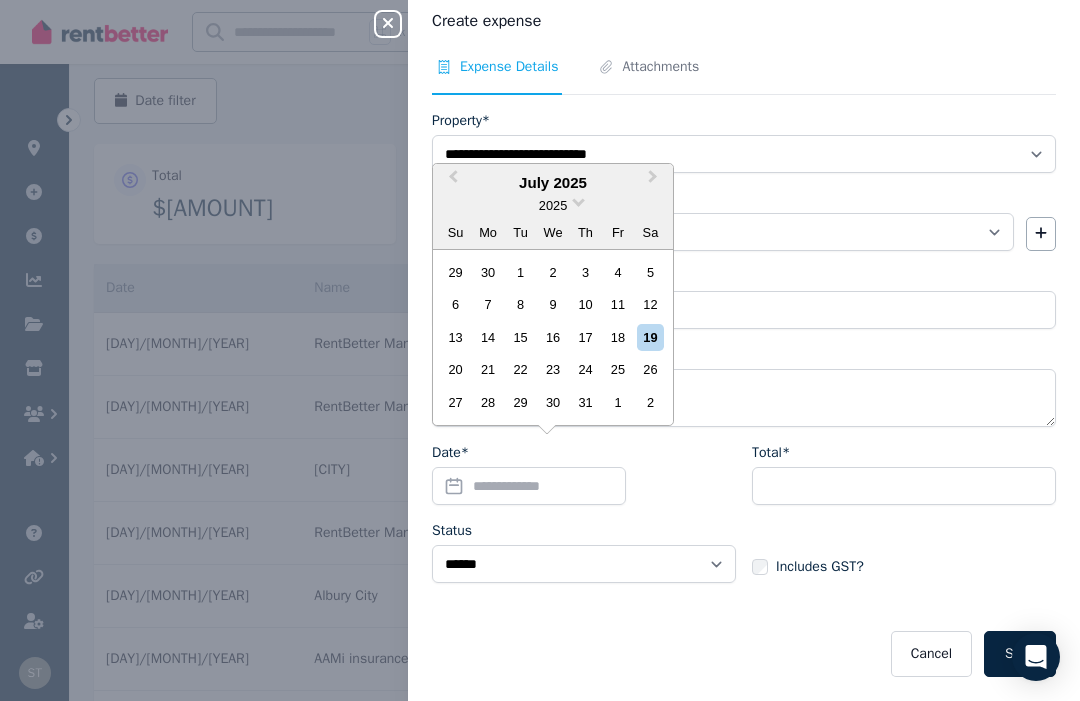 click on "7" at bounding box center (488, 304) 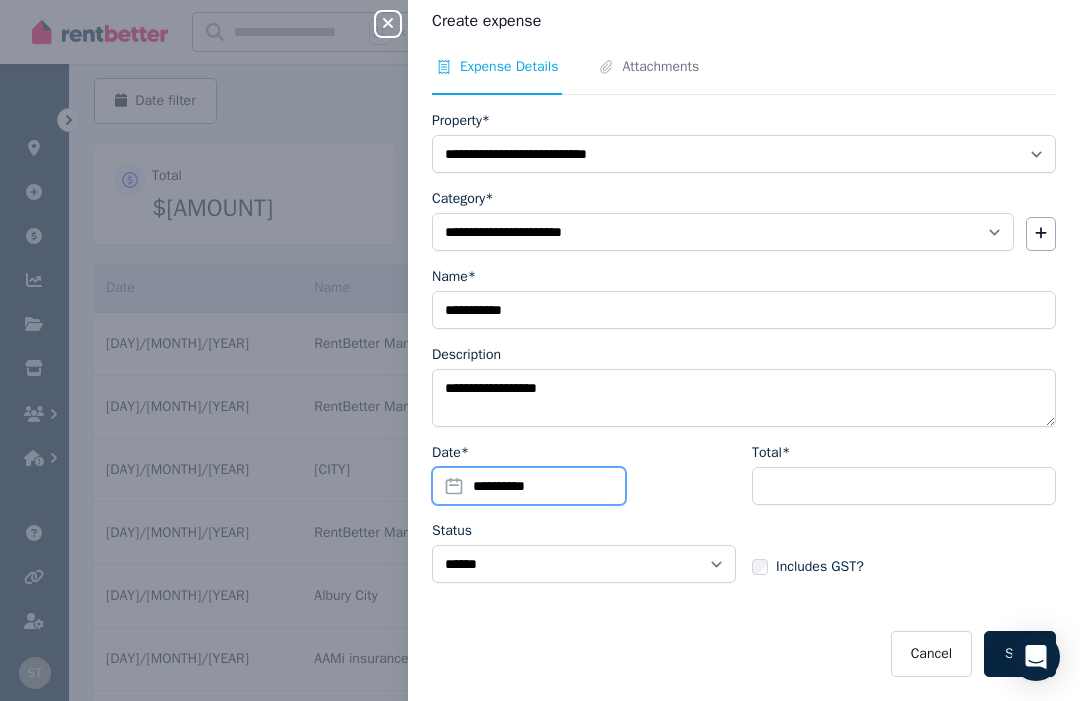 click on "**********" at bounding box center (529, 486) 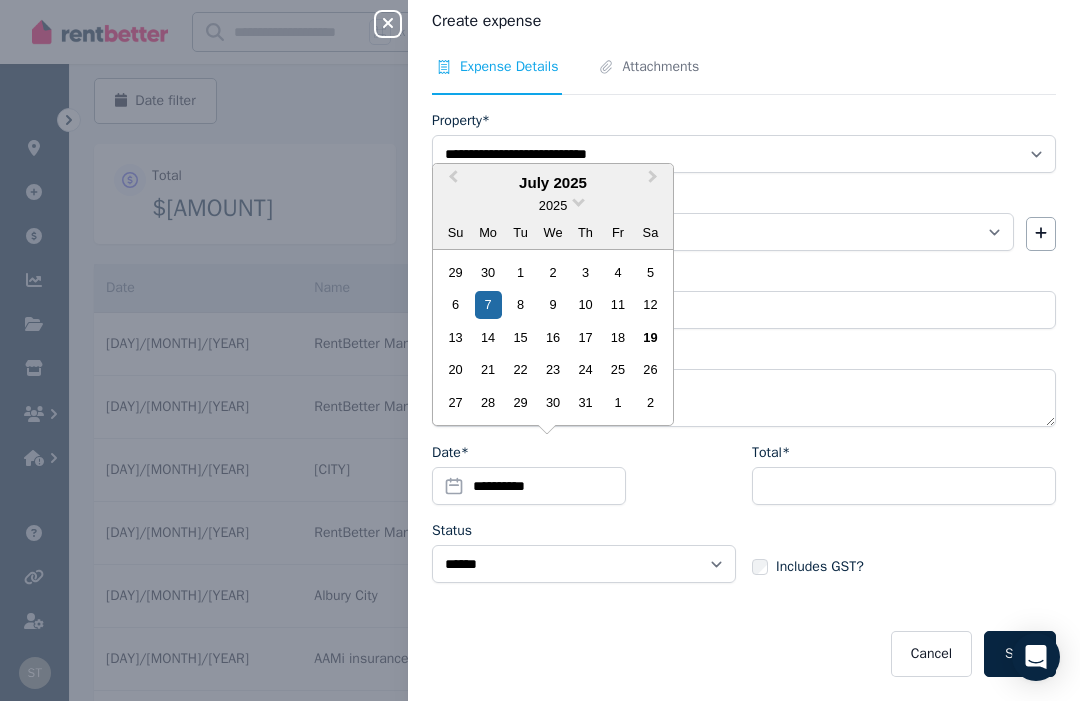 click on "Next Month" at bounding box center [655, 182] 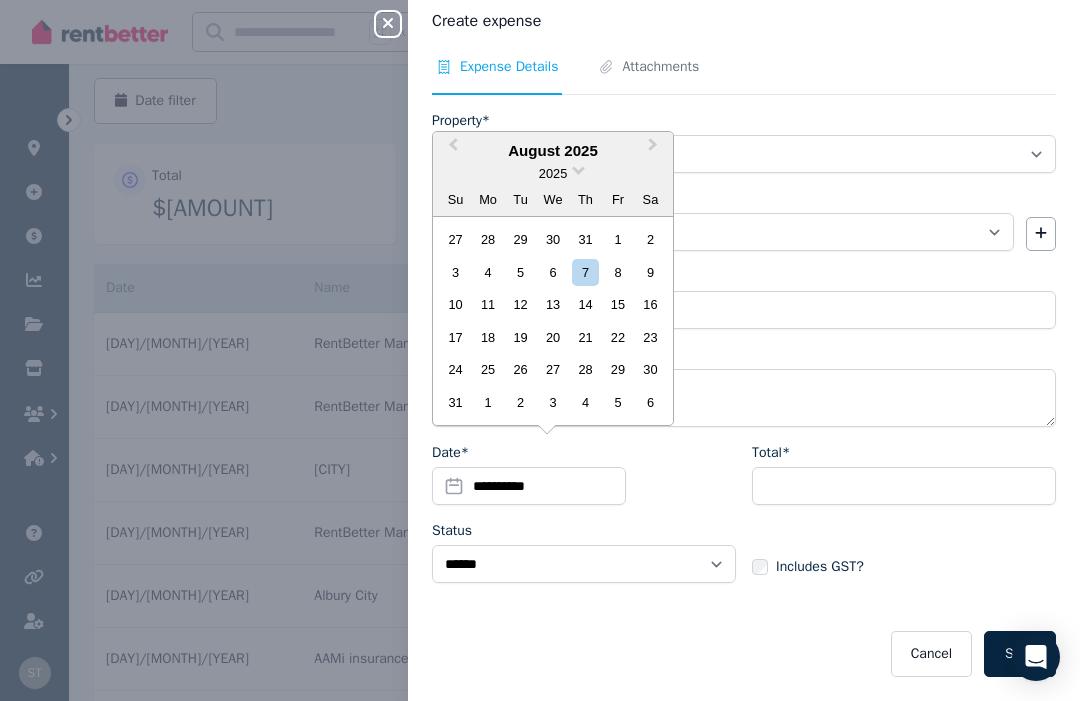 click on "7" at bounding box center [585, 272] 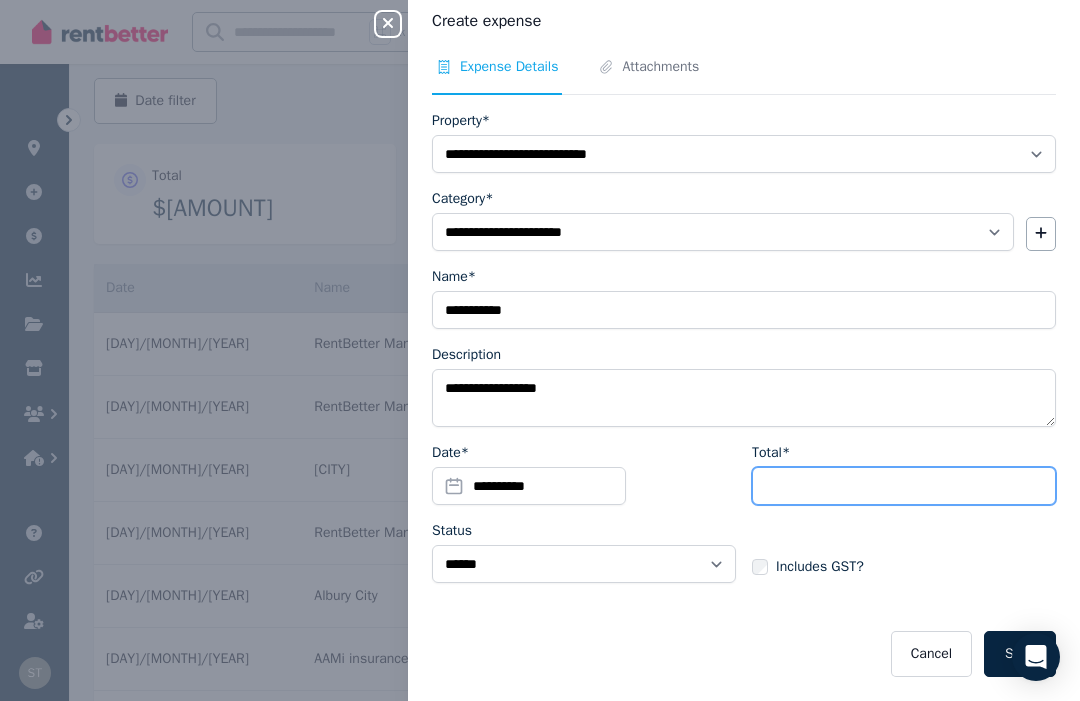 click on "Total*" at bounding box center (904, 486) 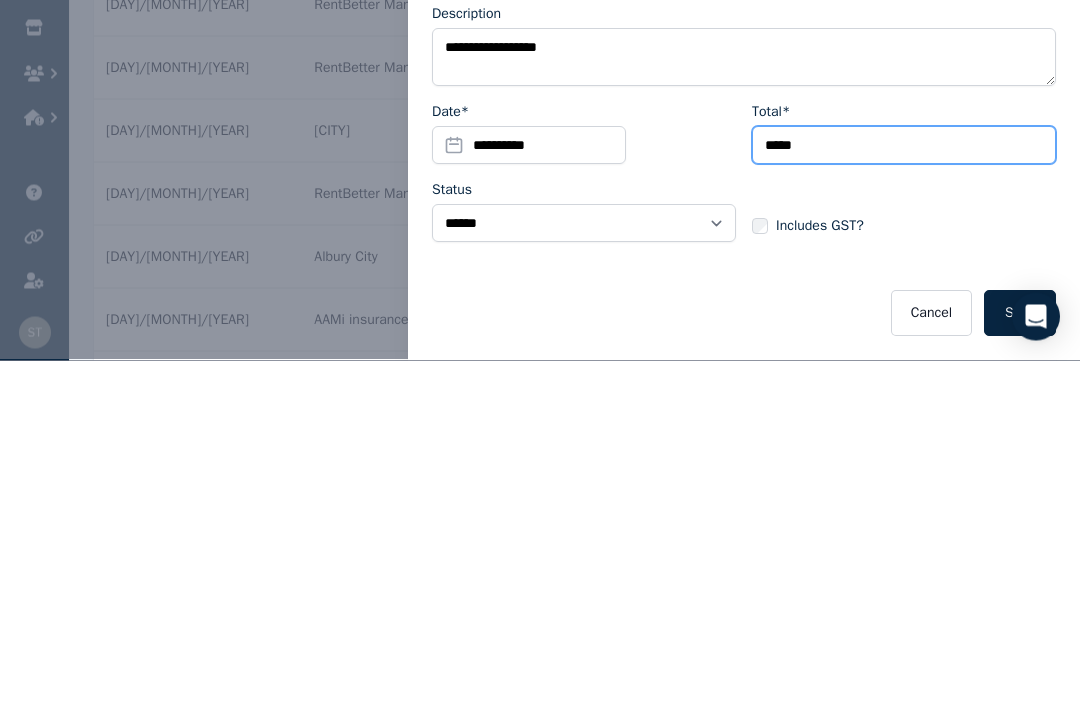 scroll, scrollTop: 0, scrollLeft: 0, axis: both 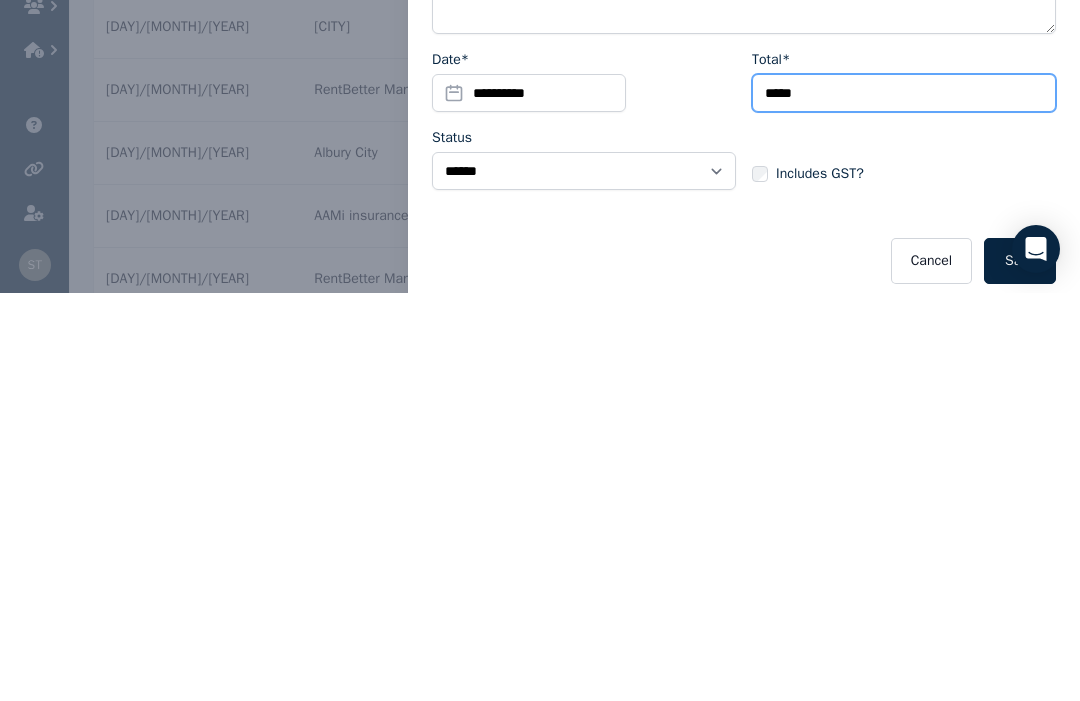 type on "*****" 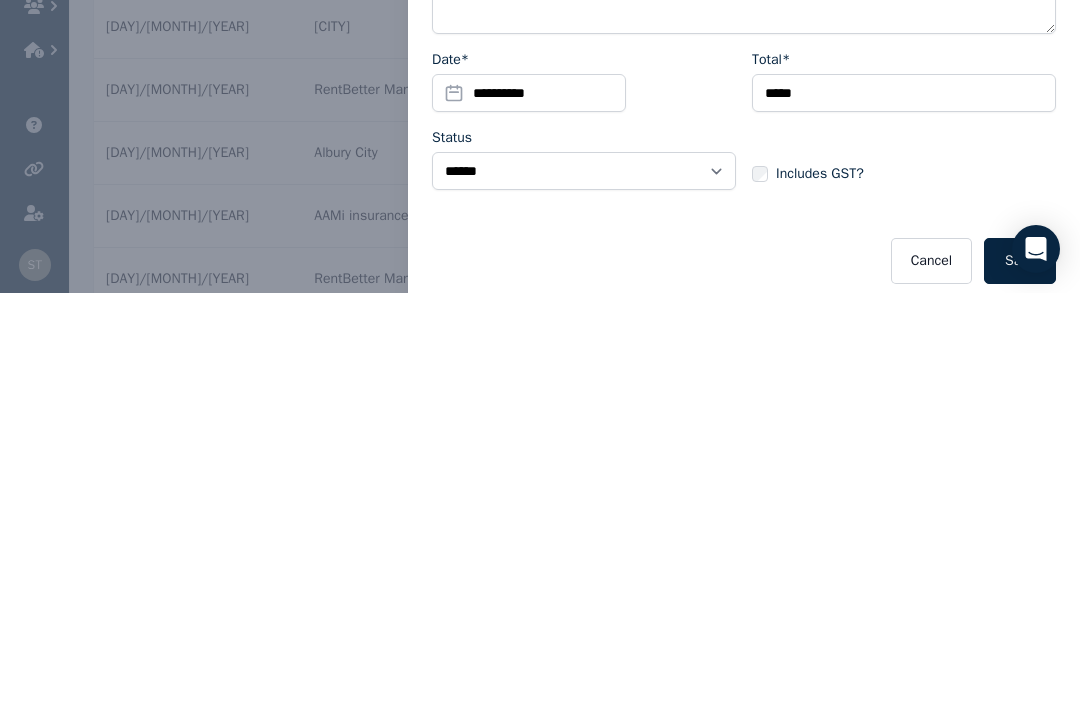 click on "Save" at bounding box center [1020, 669] 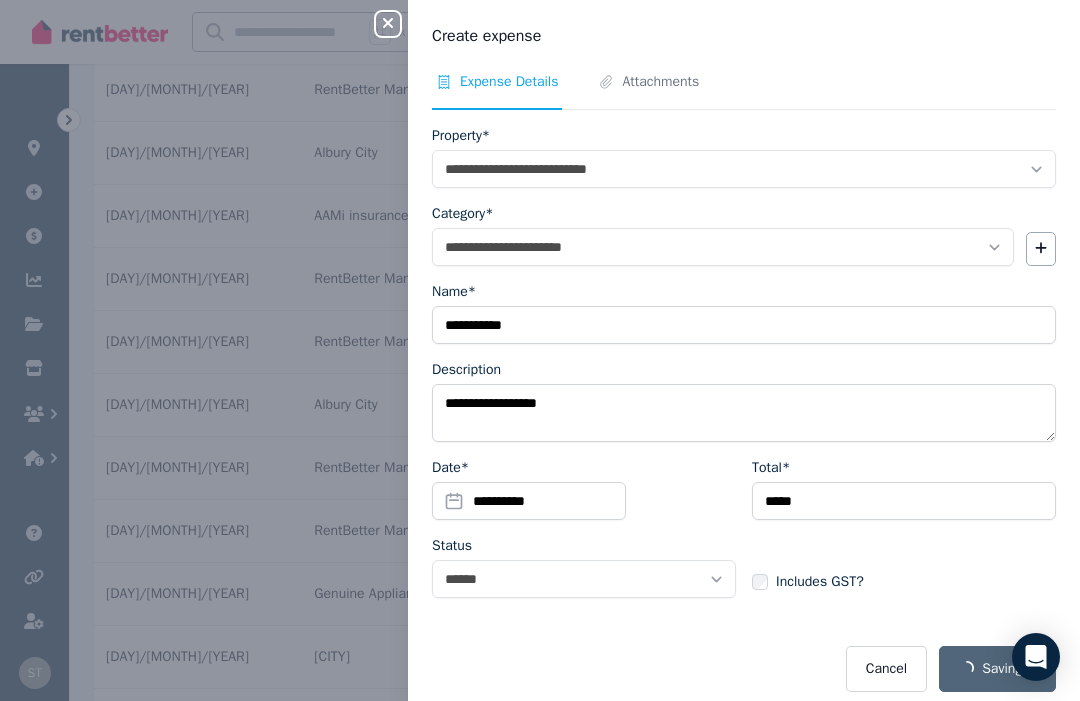 select on "**********" 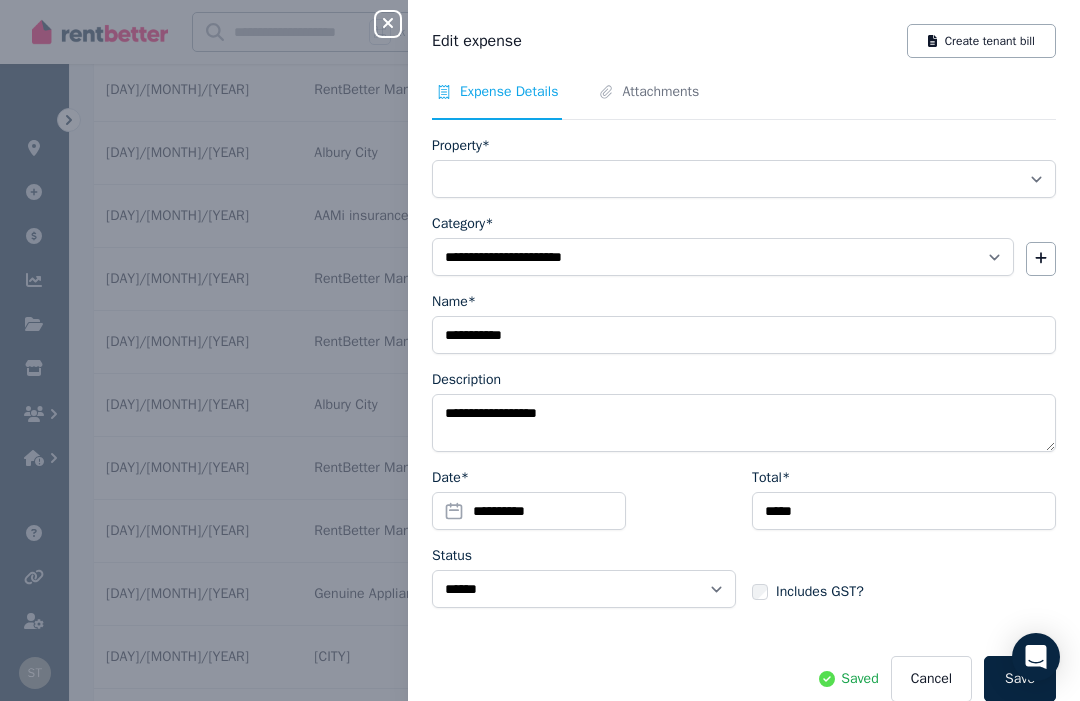 select on "**********" 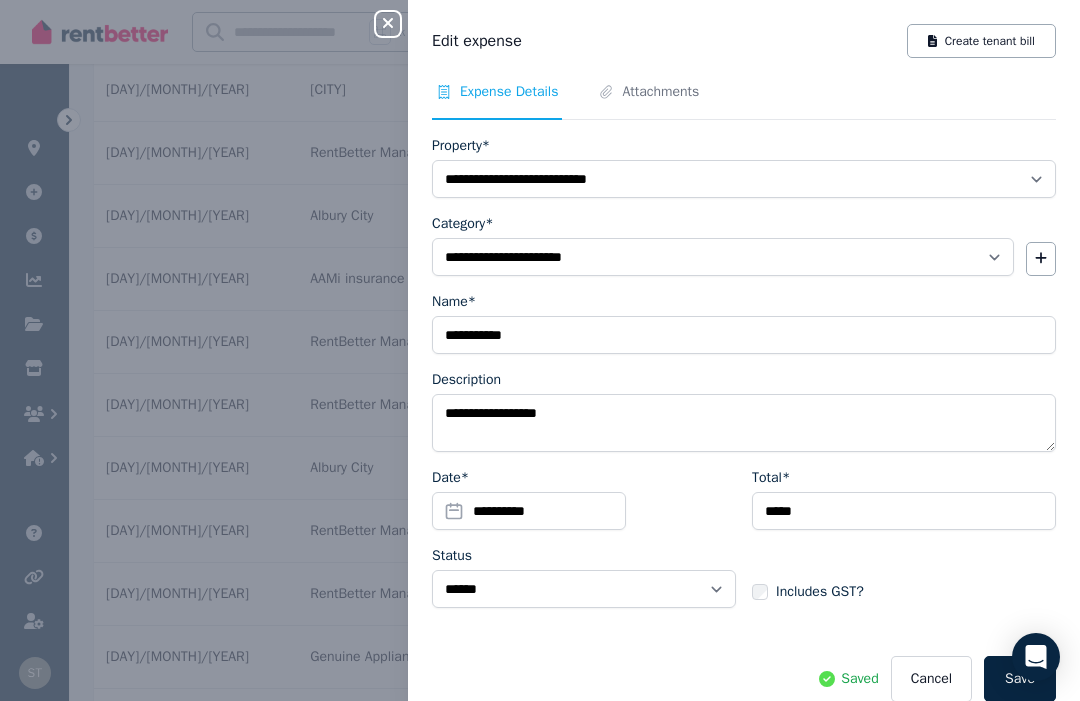 click on "Create tenant bill" at bounding box center (981, 41) 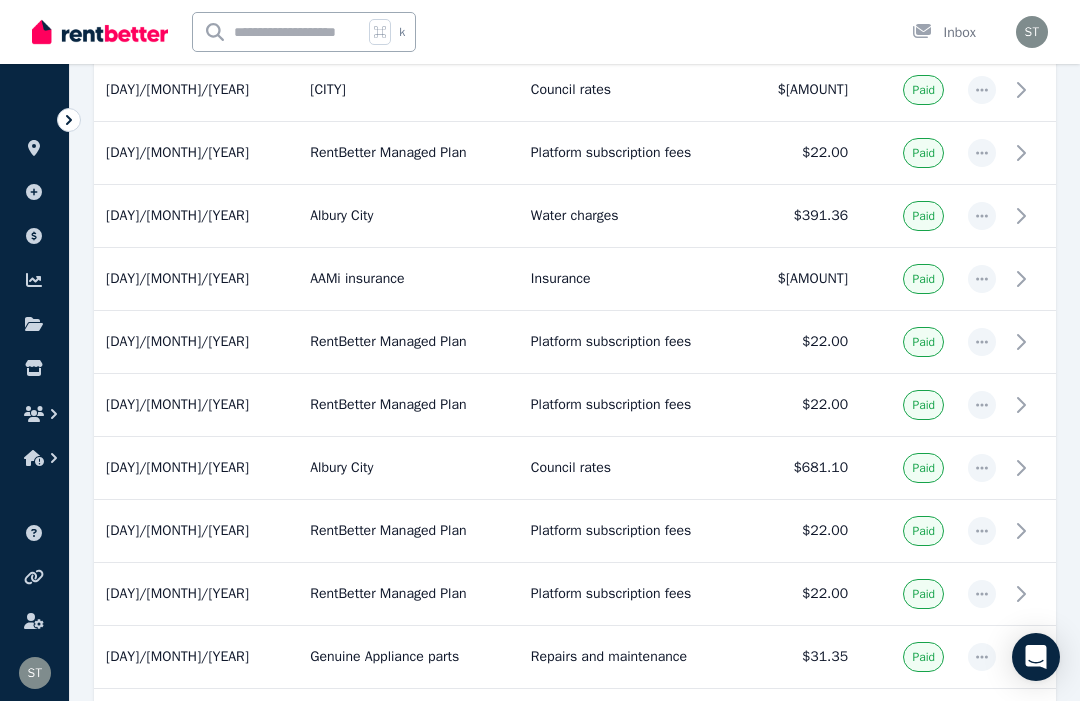 scroll, scrollTop: 1, scrollLeft: 0, axis: vertical 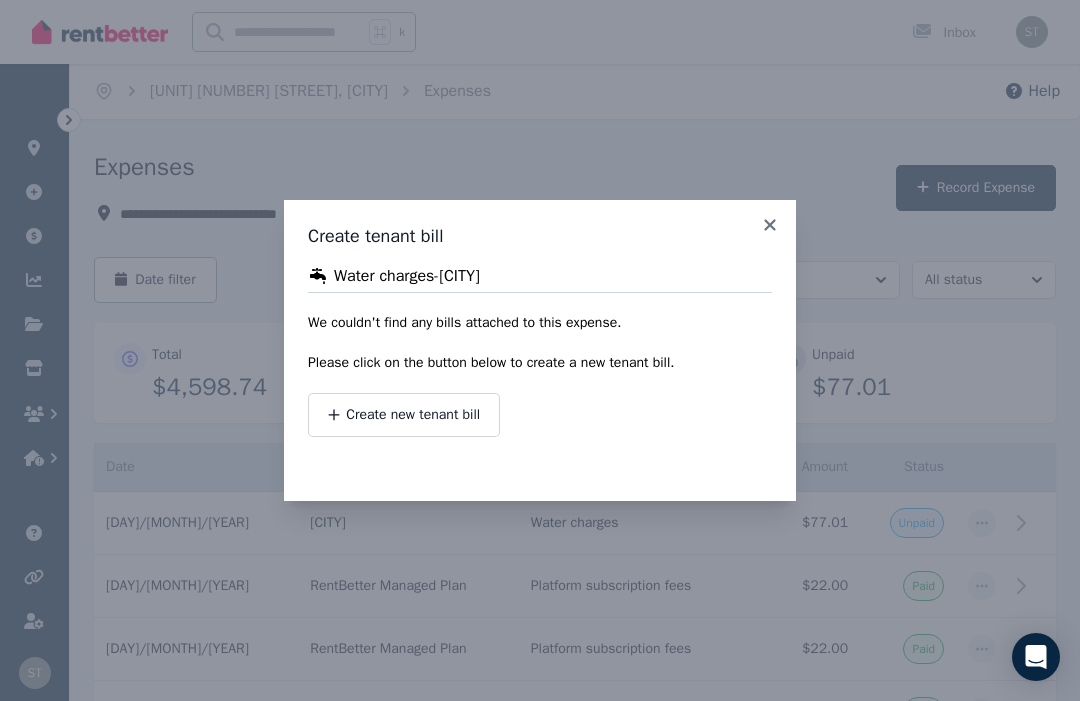 click on "Create new tenant bill" at bounding box center [413, 415] 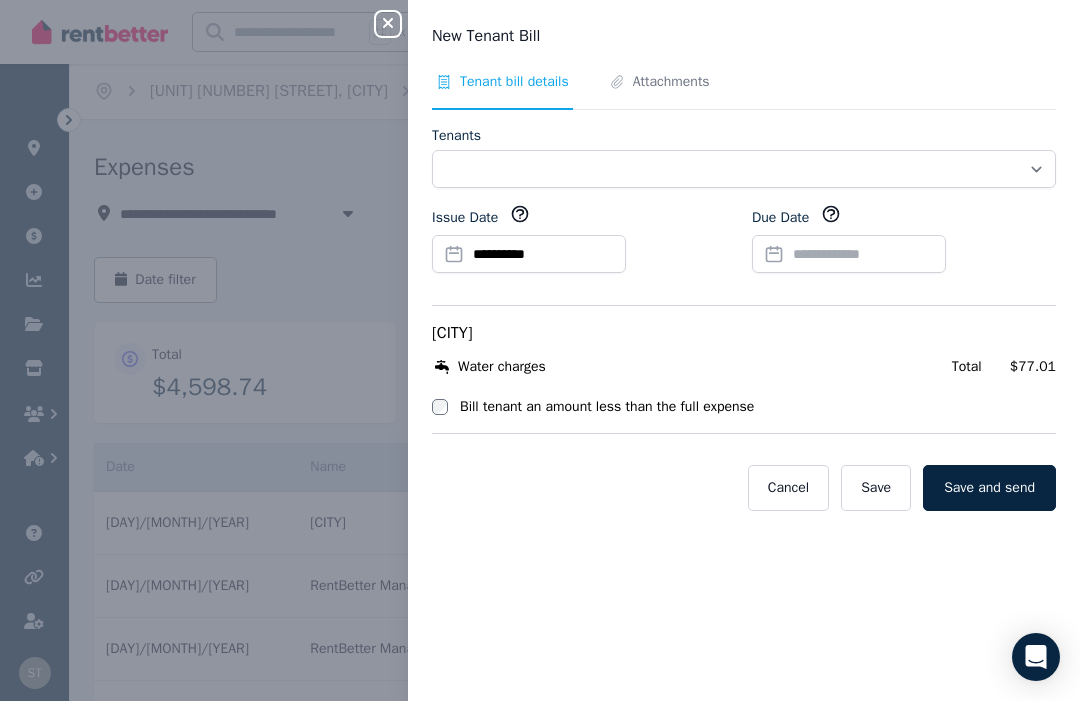 select on "**********" 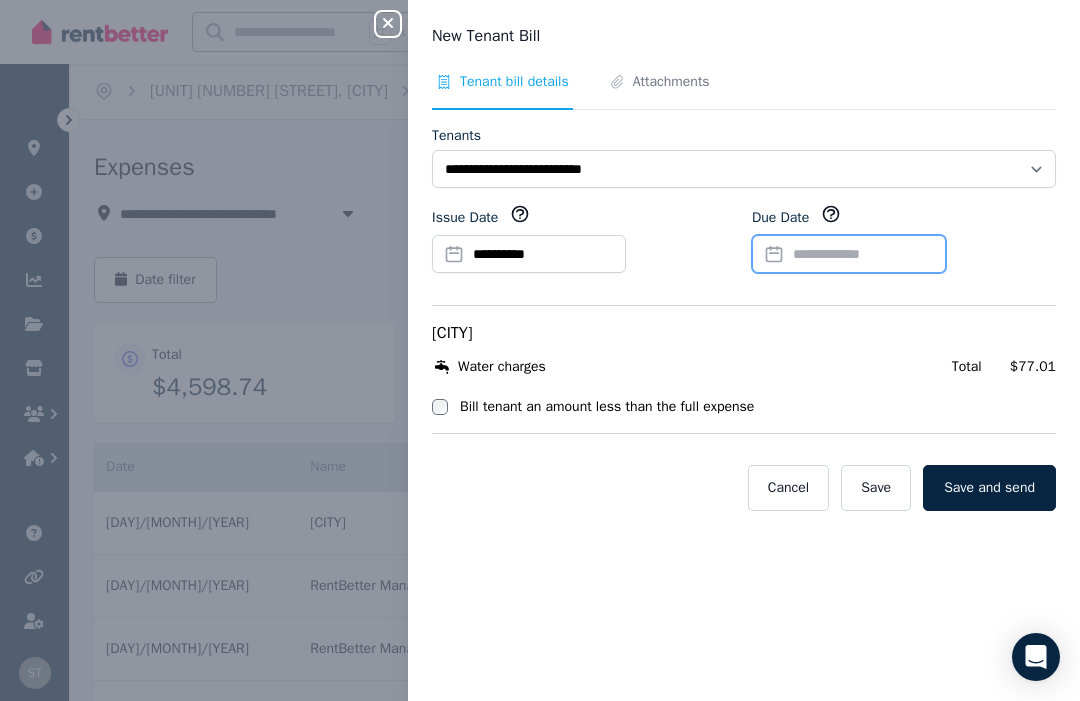 click on "Due Date" at bounding box center [849, 254] 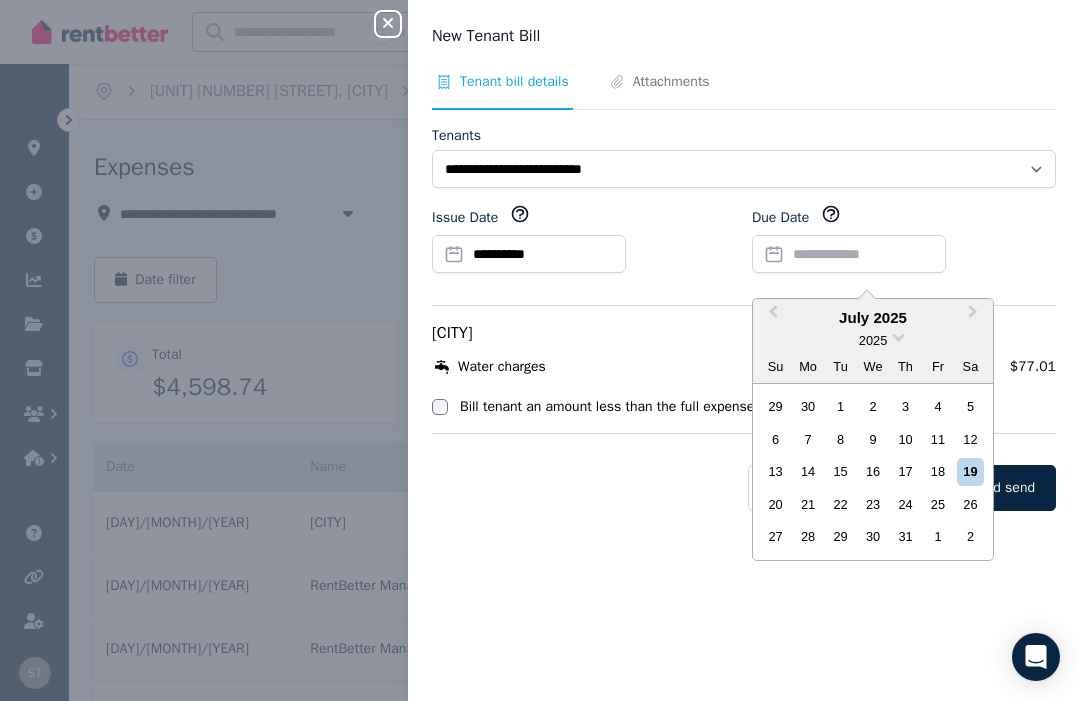 click on "Next Month" at bounding box center (975, 317) 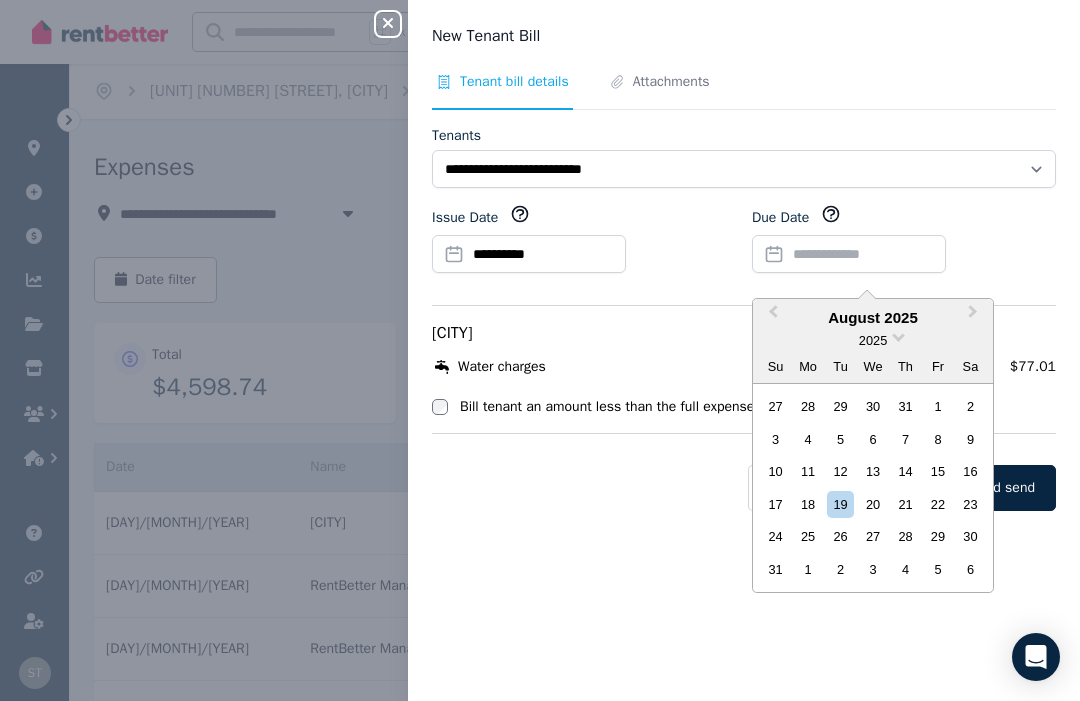 click on "7" at bounding box center (905, 439) 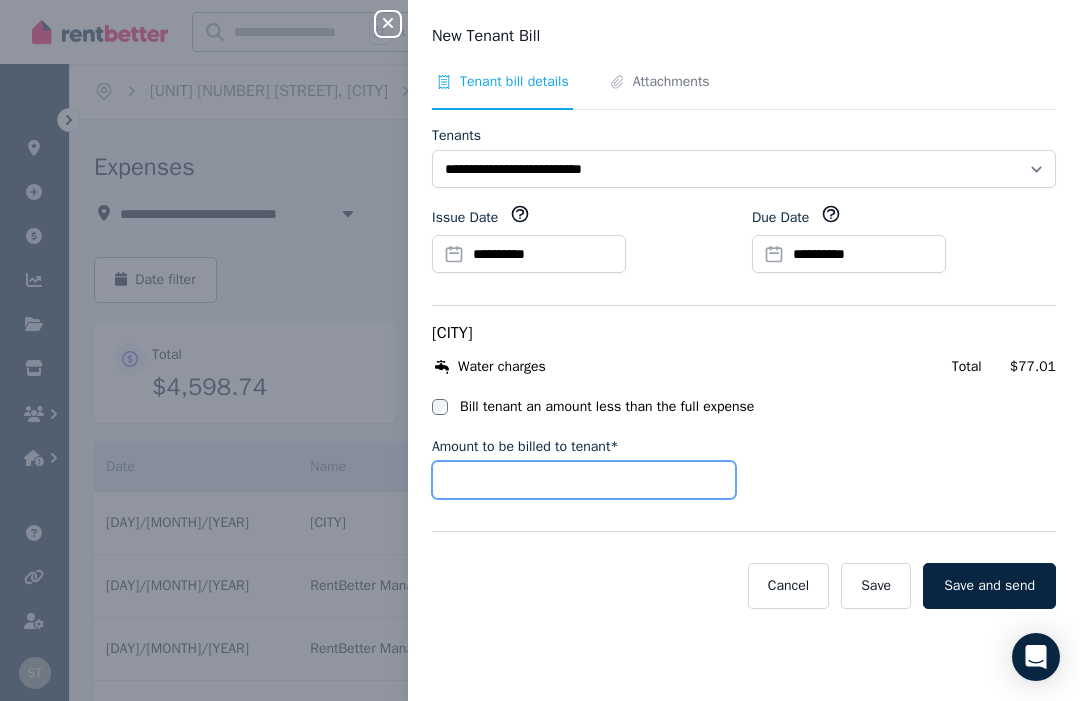 click on "Amount to be billed to tenant*" at bounding box center [584, 480] 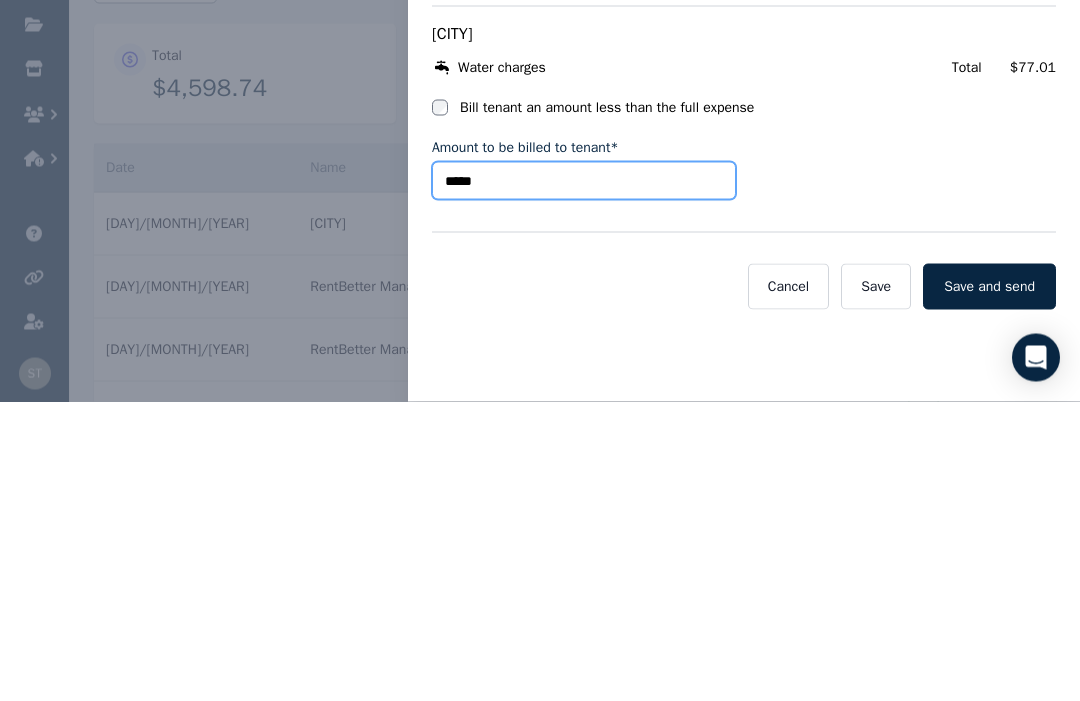 type on "*****" 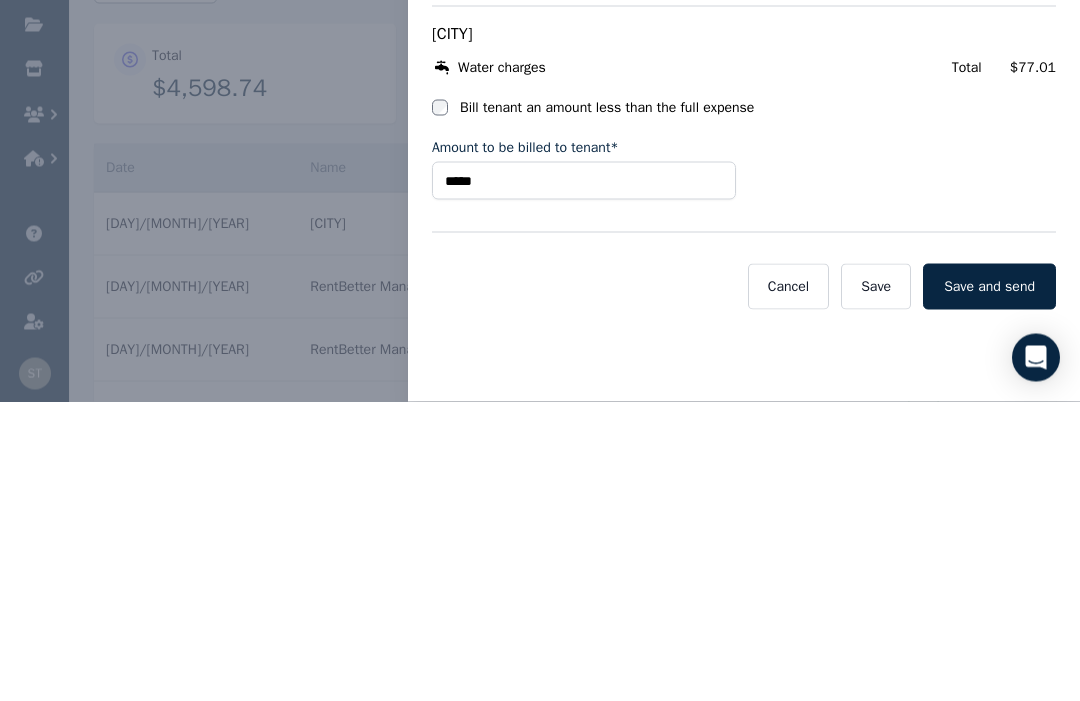 click on "Save and send" at bounding box center [989, 586] 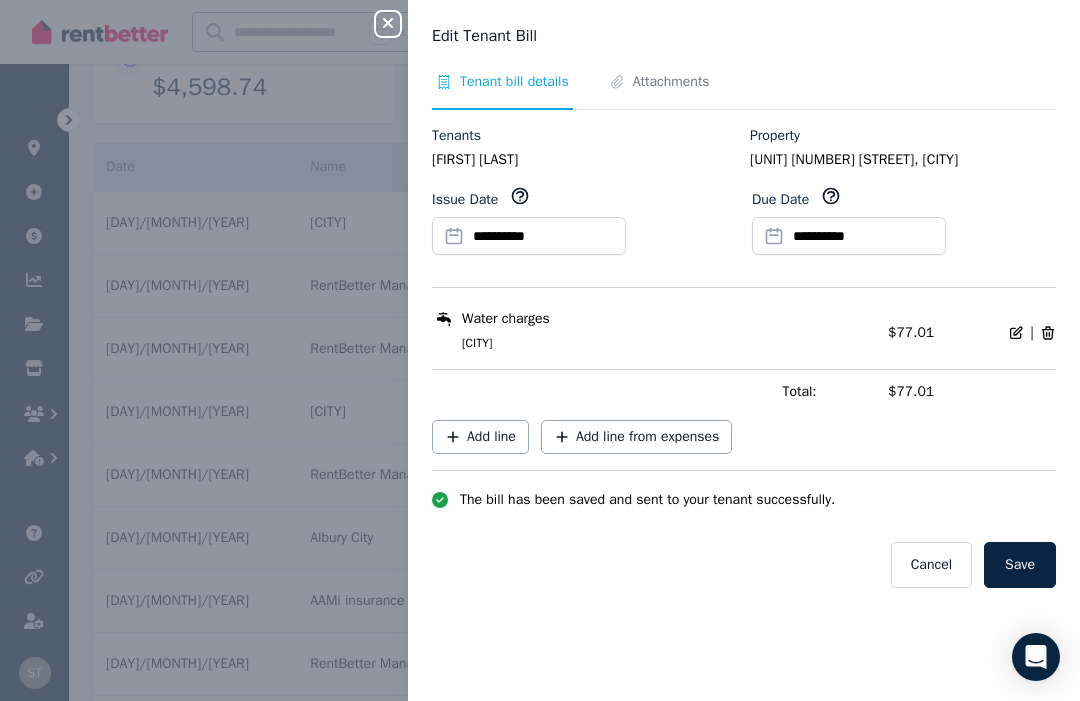 click on "Attachments" at bounding box center (671, 82) 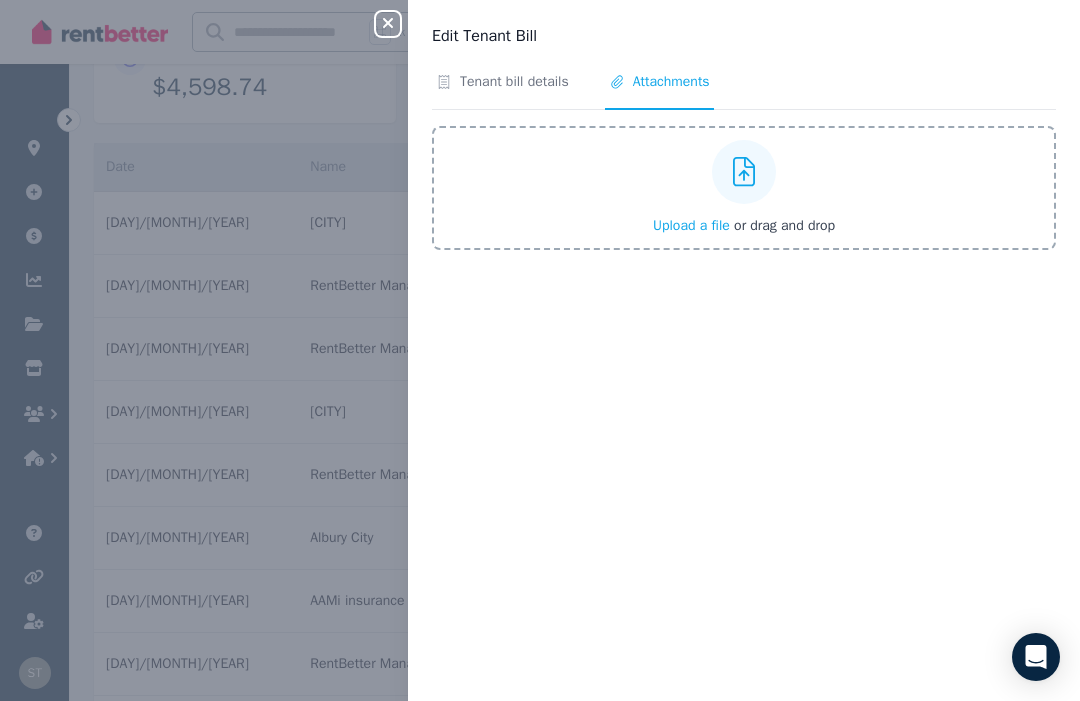 click on "Upload a file   or drag and drop" at bounding box center [744, 188] 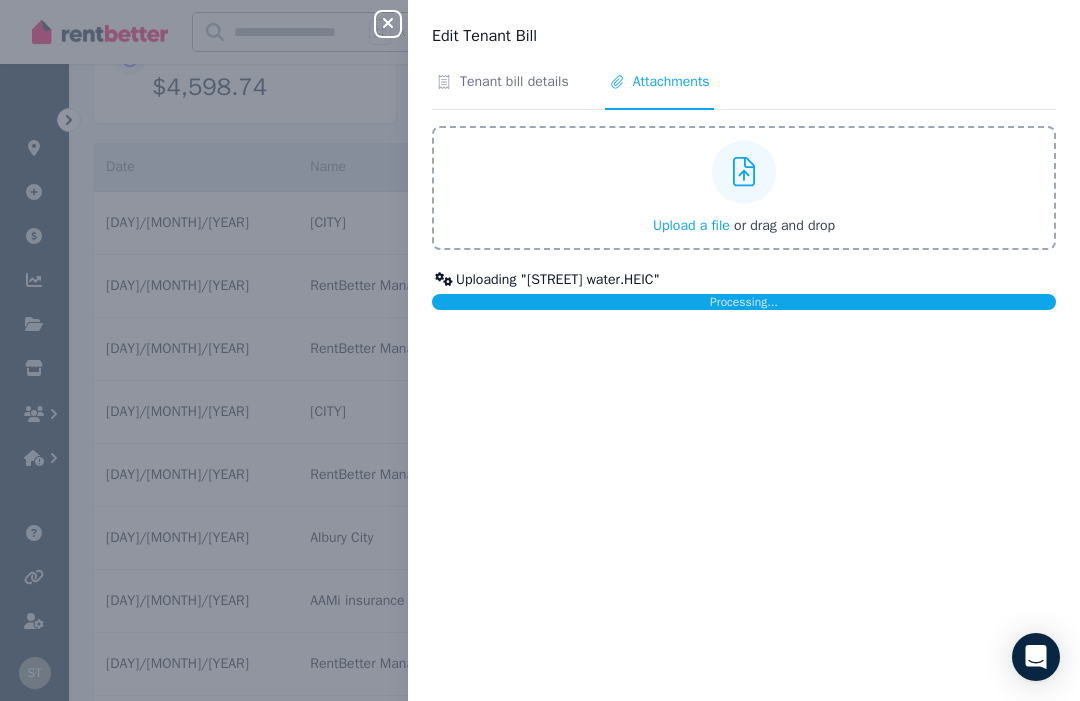 click on "Tenant bill details" at bounding box center (514, 82) 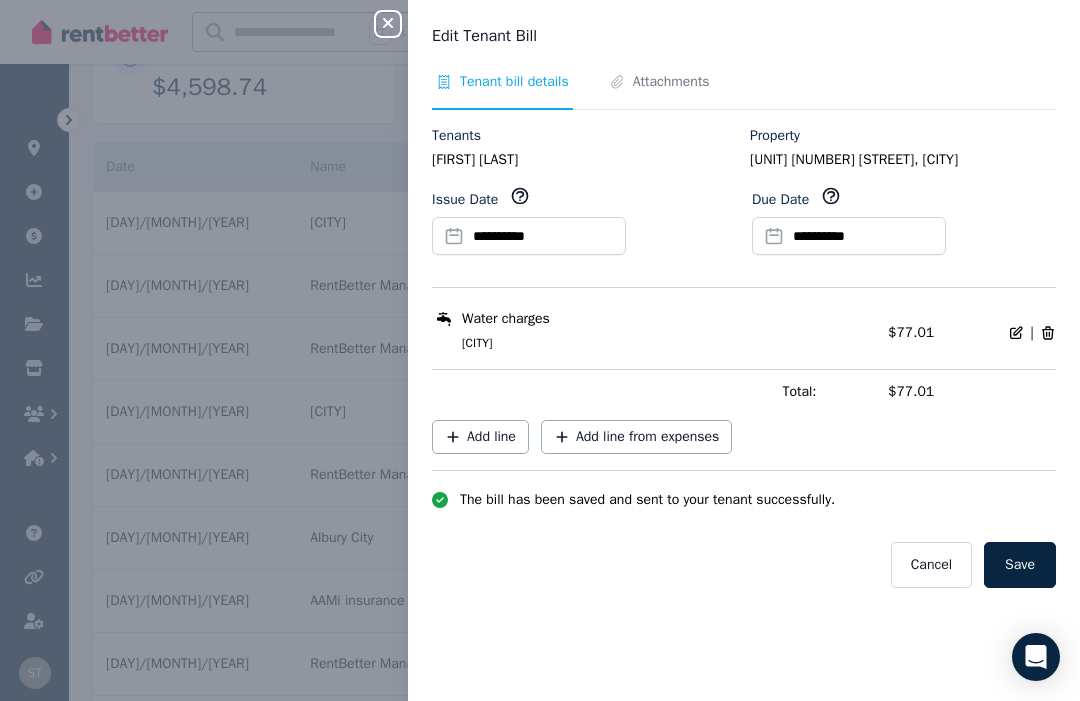 click on "Save" at bounding box center [1020, 565] 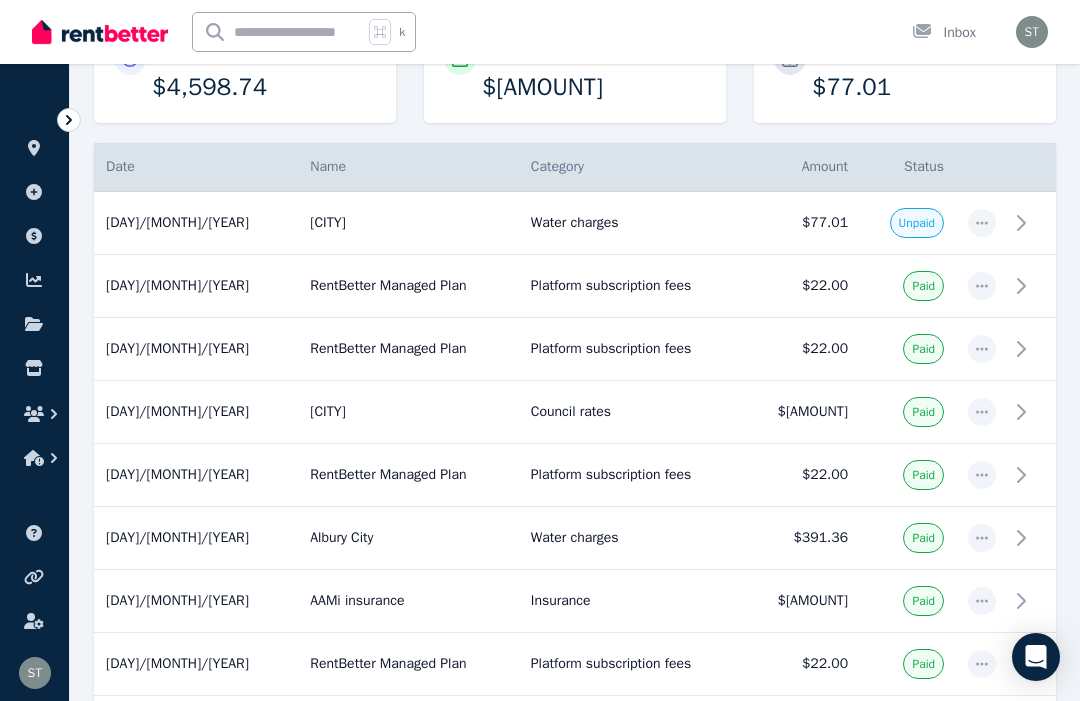 scroll, scrollTop: 1, scrollLeft: 0, axis: vertical 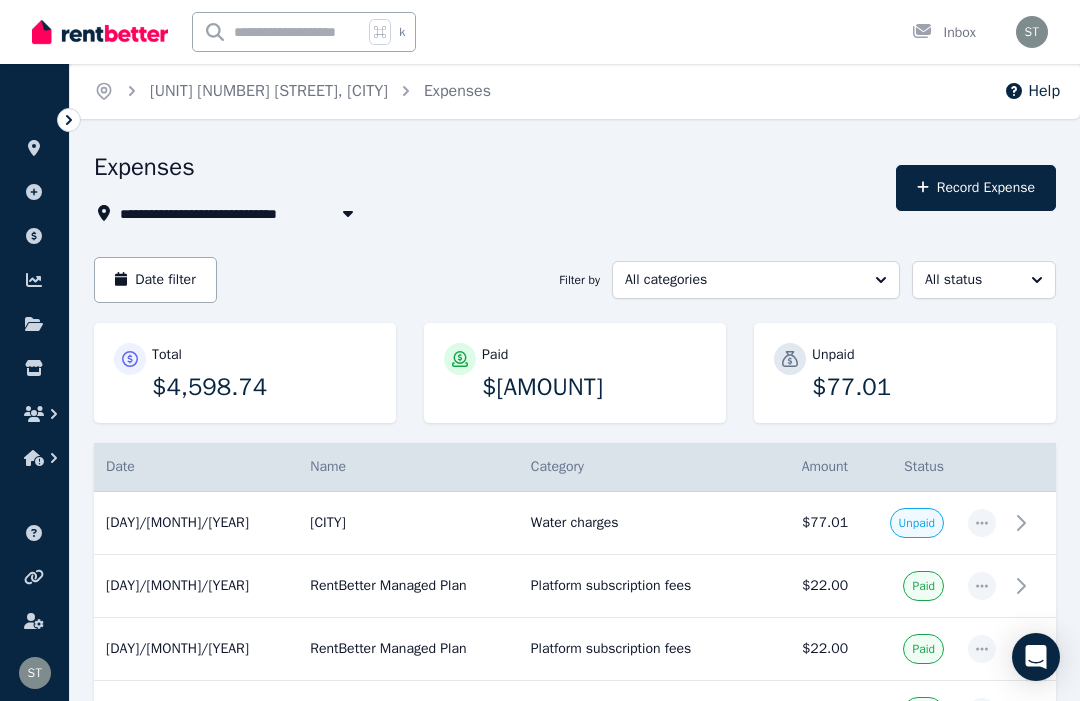 click 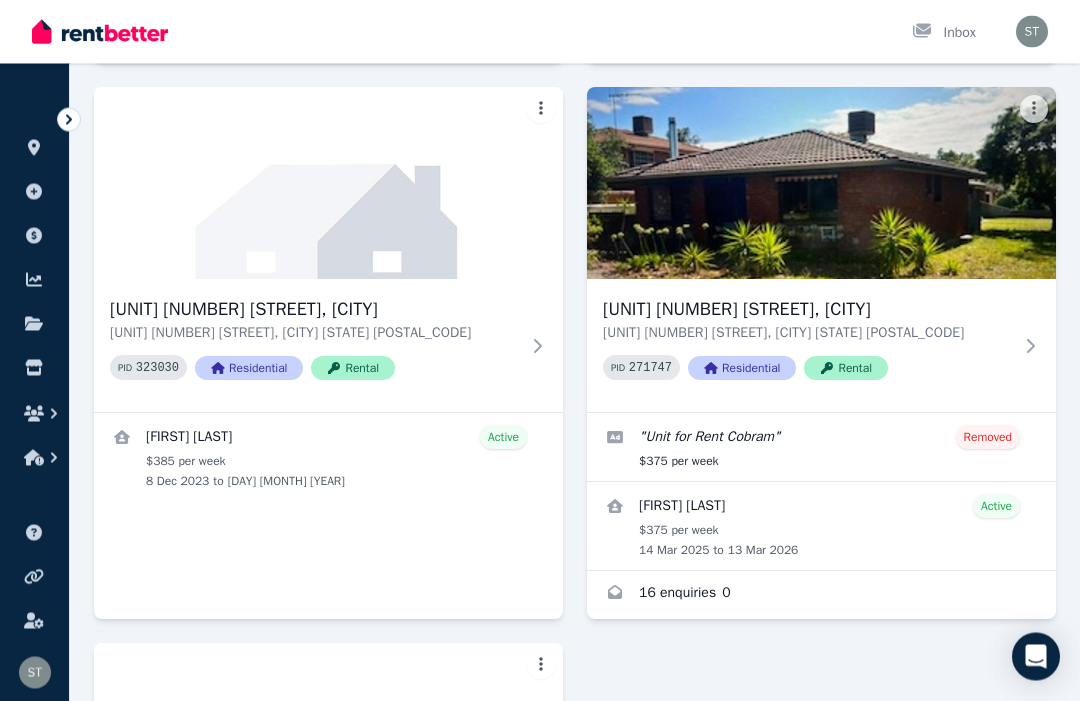 scroll, scrollTop: 1560, scrollLeft: 0, axis: vertical 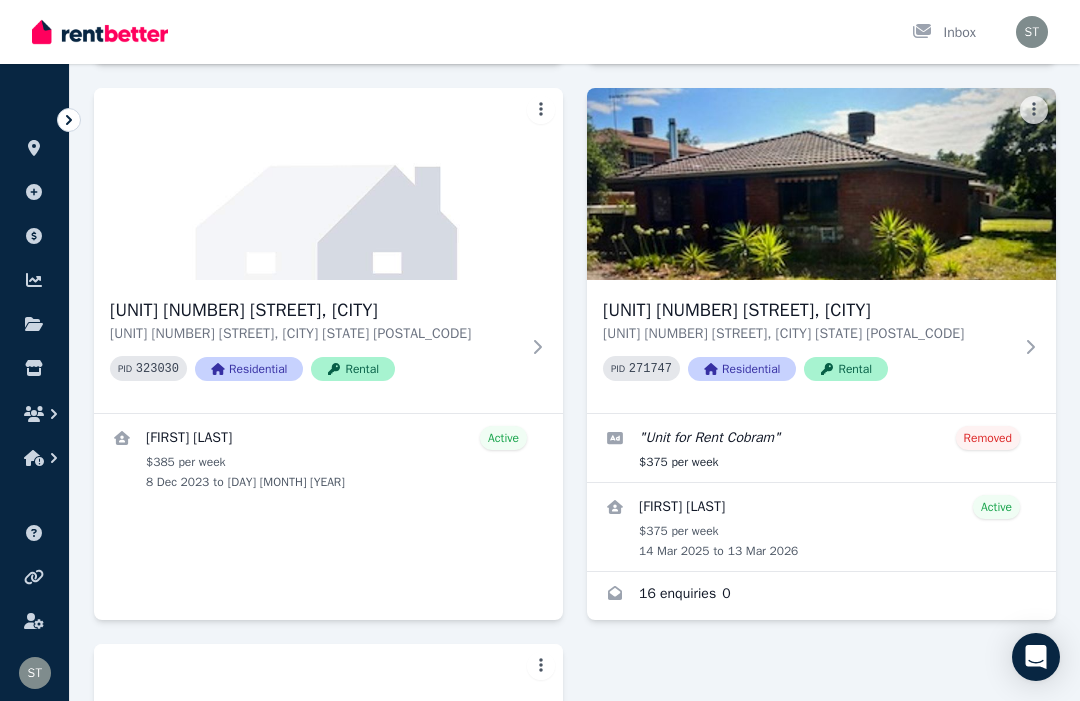 click at bounding box center (328, 184) 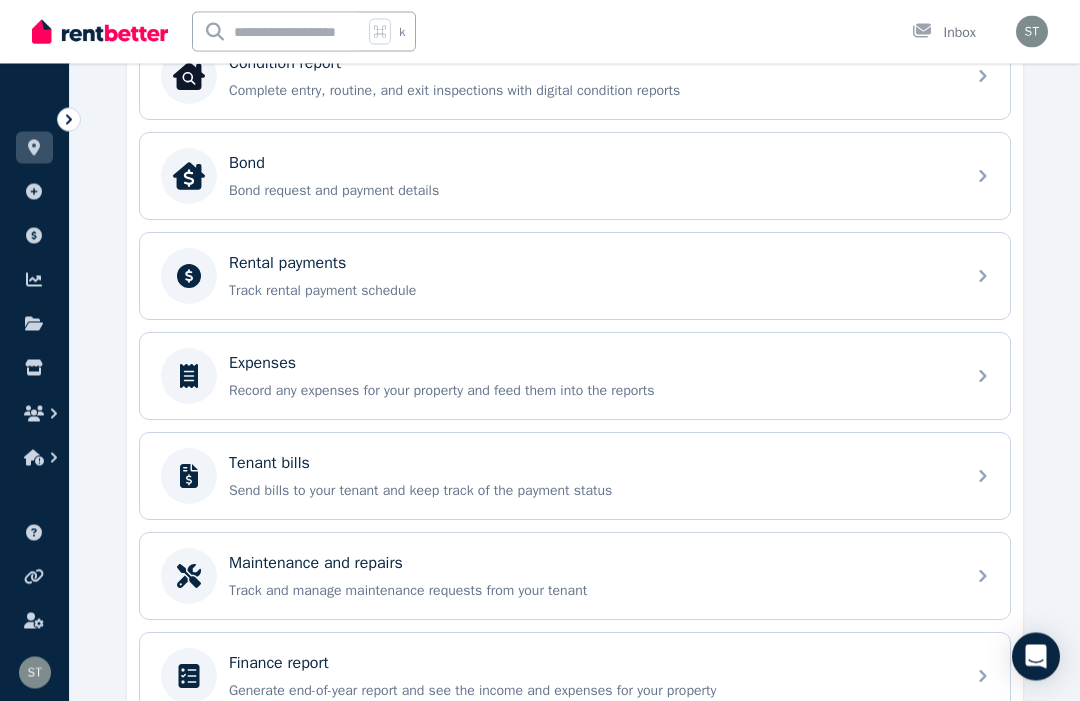 scroll, scrollTop: 700, scrollLeft: 0, axis: vertical 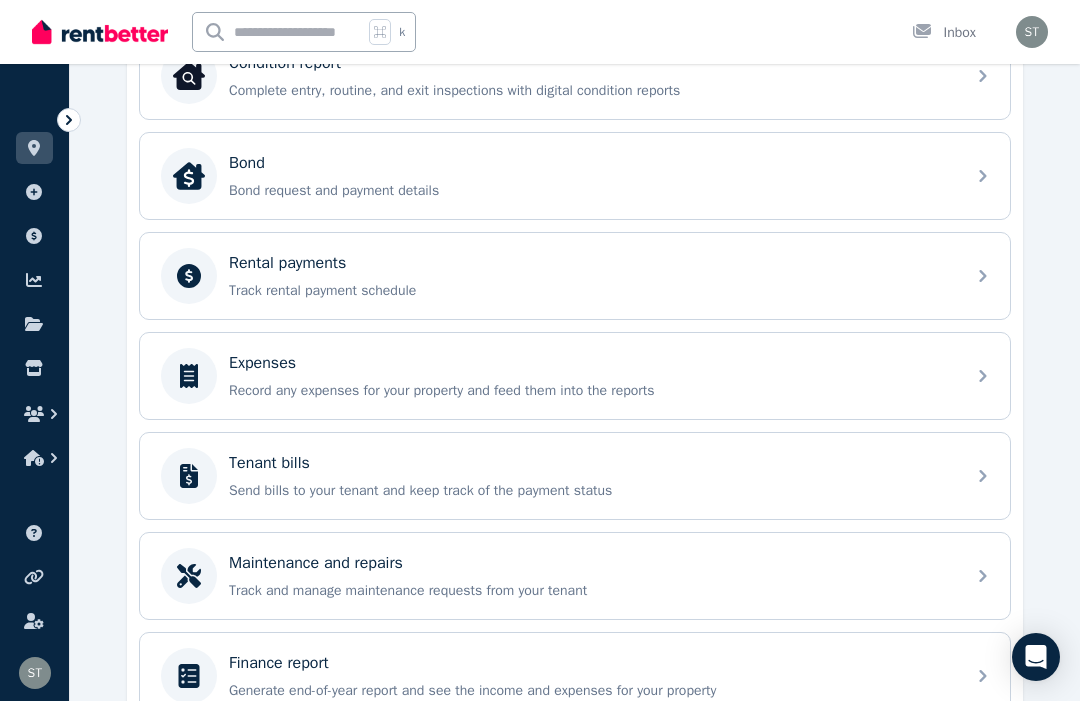 click on "Send bills to your tenant and keep track of the payment status" at bounding box center [591, 491] 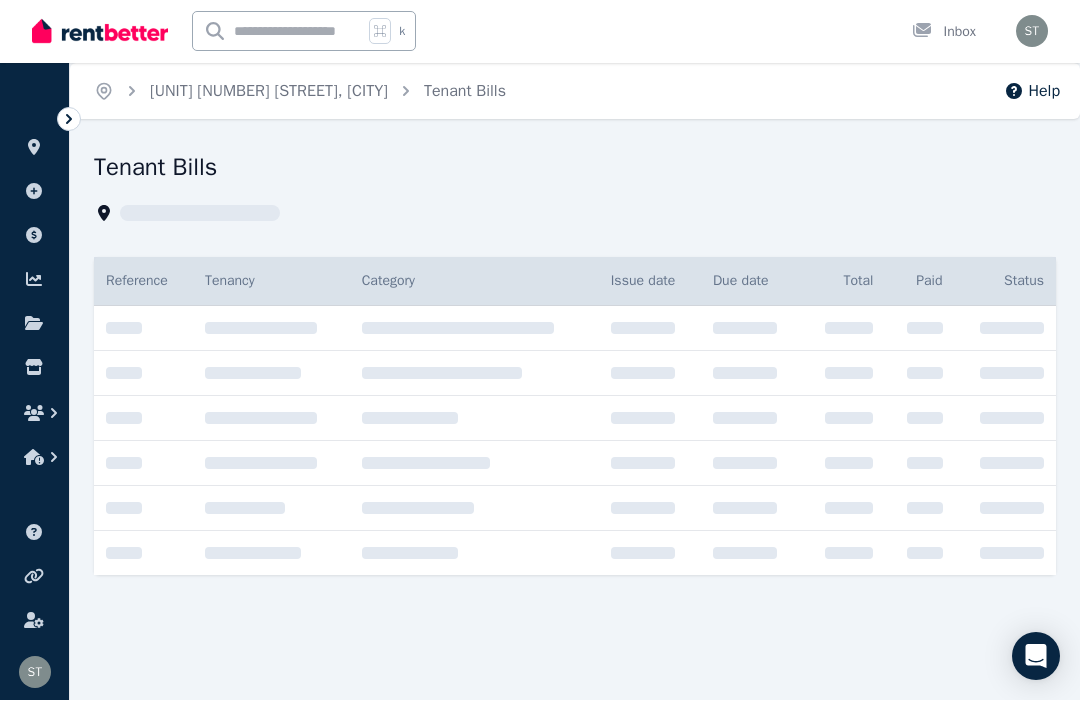 scroll, scrollTop: 1, scrollLeft: 0, axis: vertical 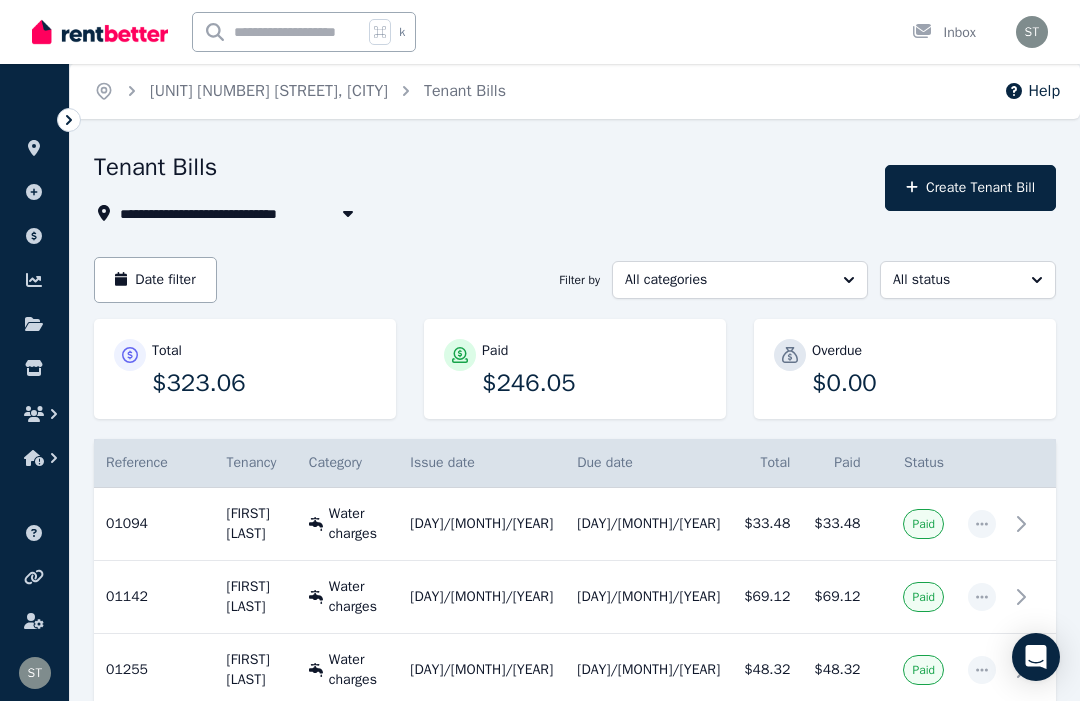 click on "Water charges" at bounding box center [357, 524] 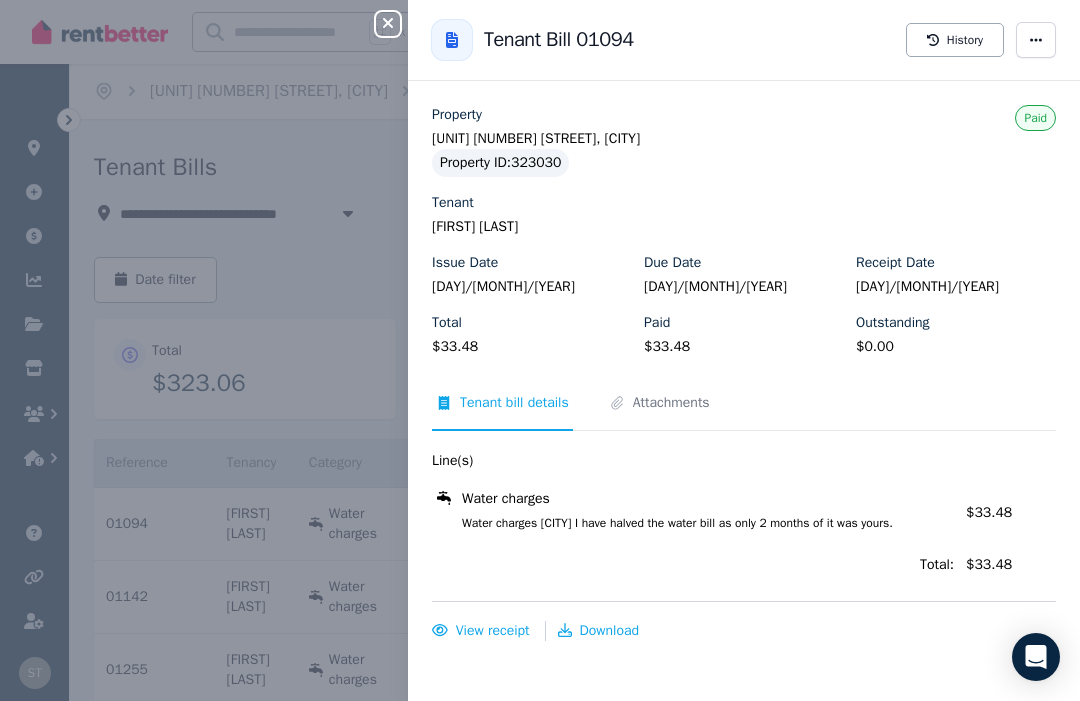 click 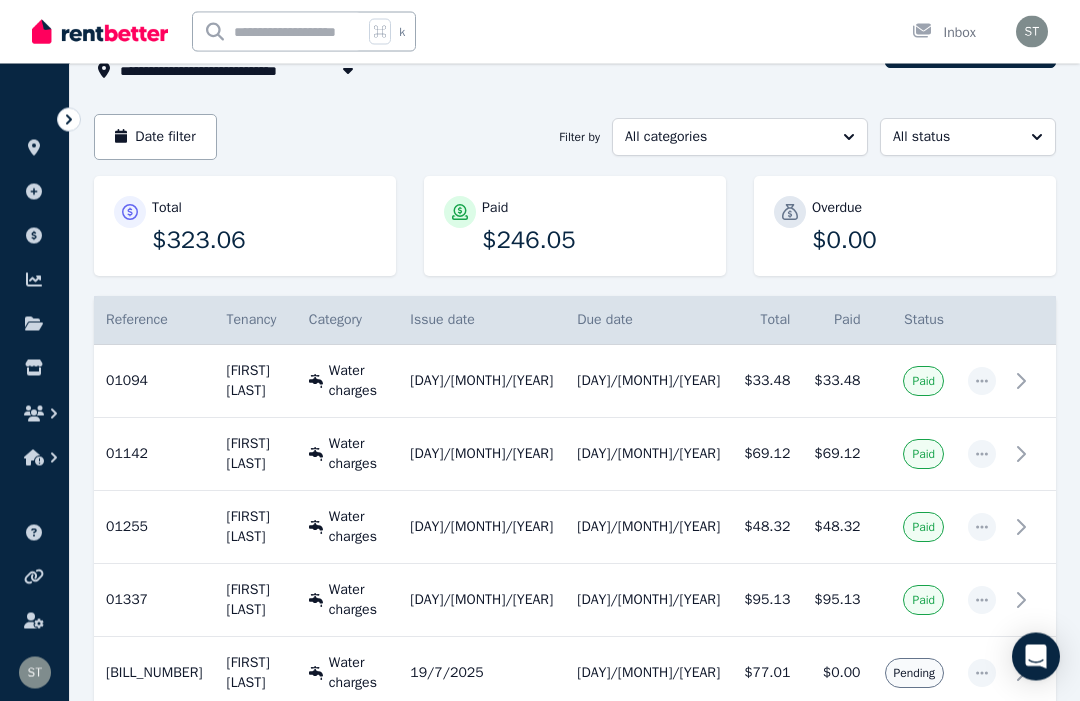 scroll, scrollTop: 143, scrollLeft: 0, axis: vertical 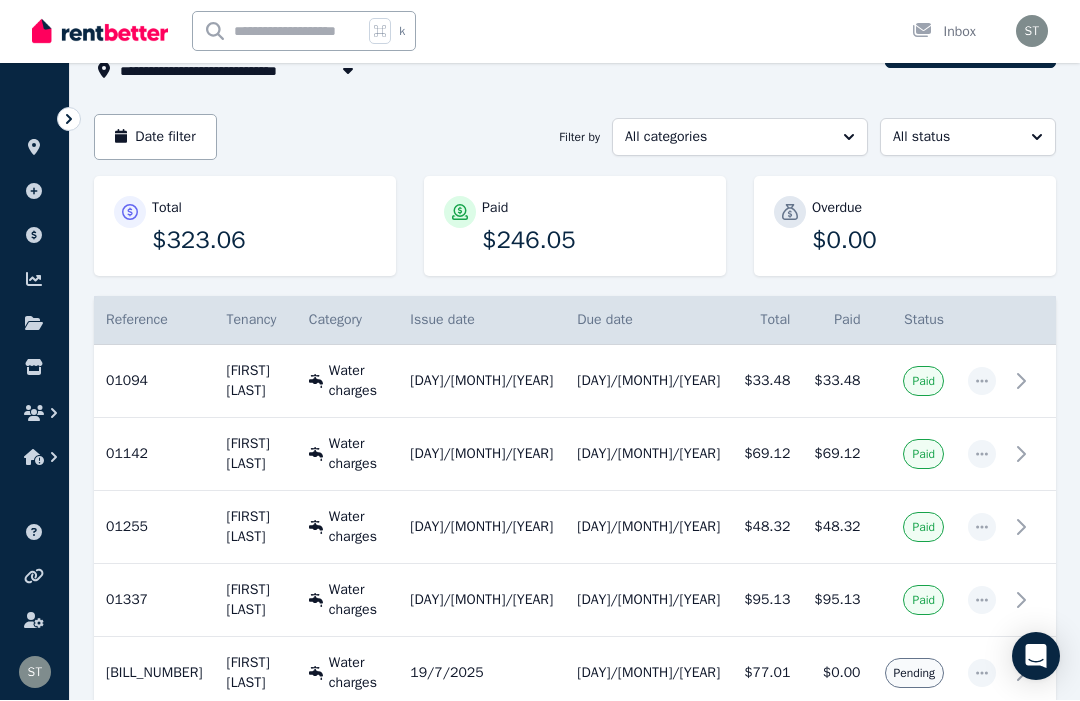 click 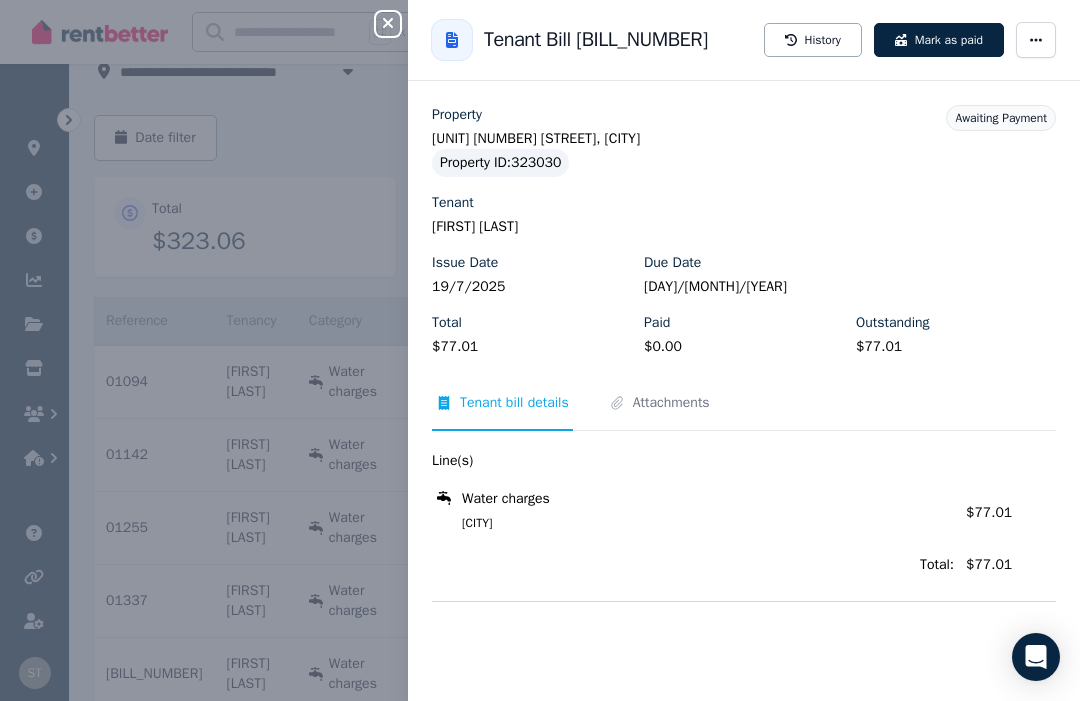 click on "Attachments" at bounding box center (671, 403) 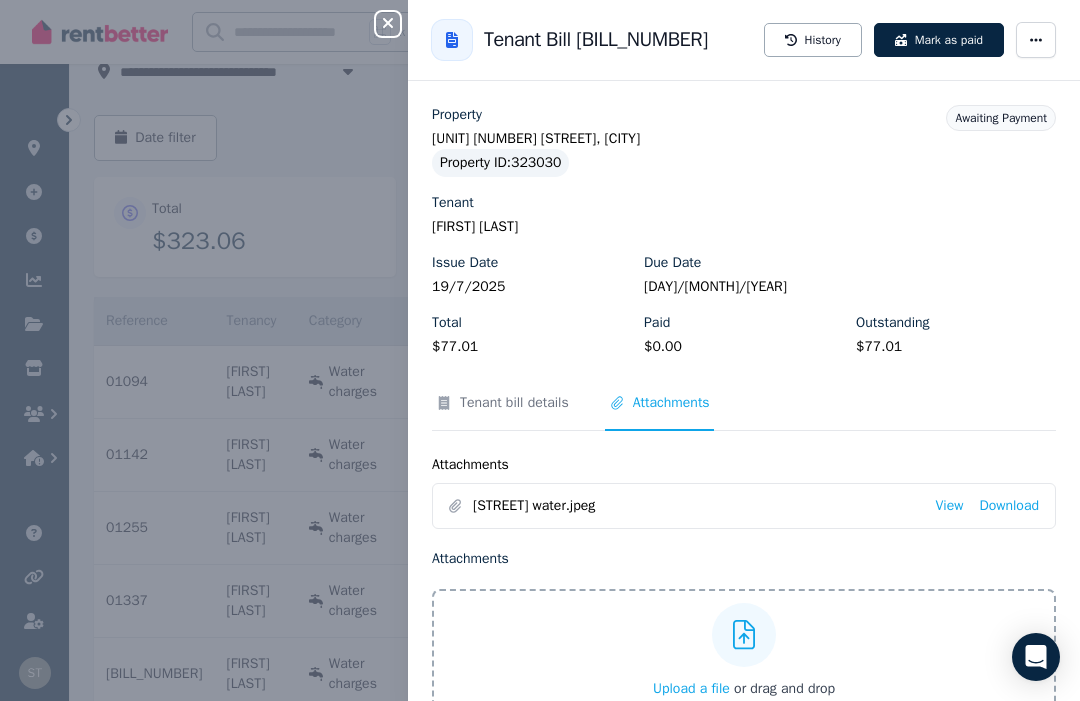 click 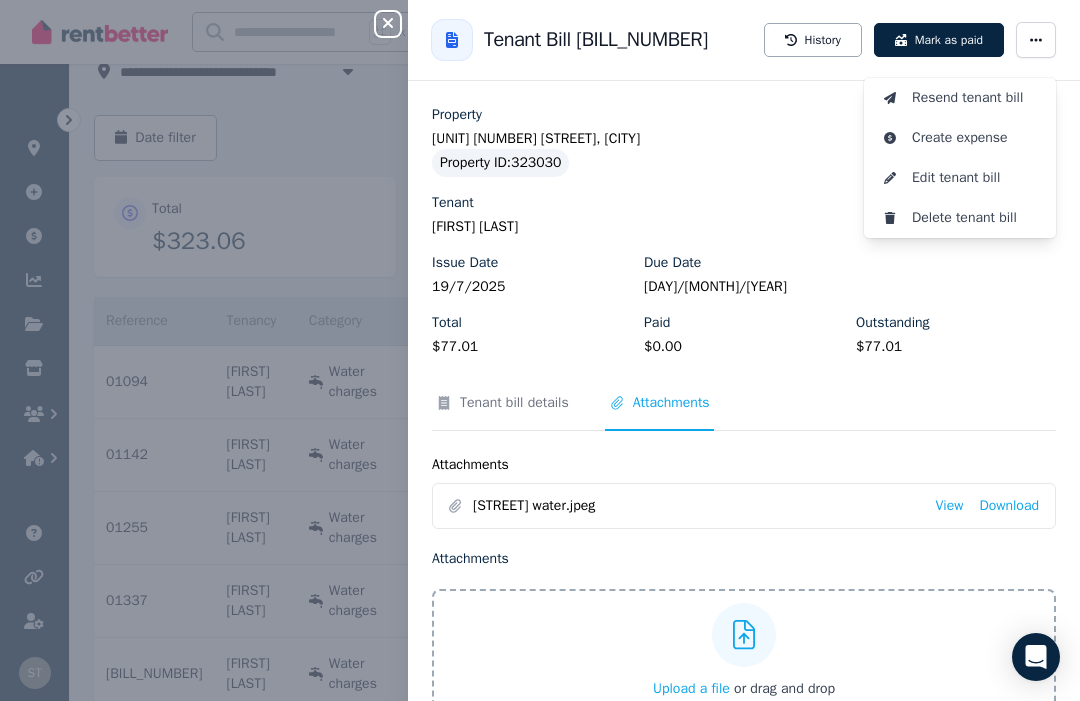 click on "Resend tenant bill" at bounding box center [960, 98] 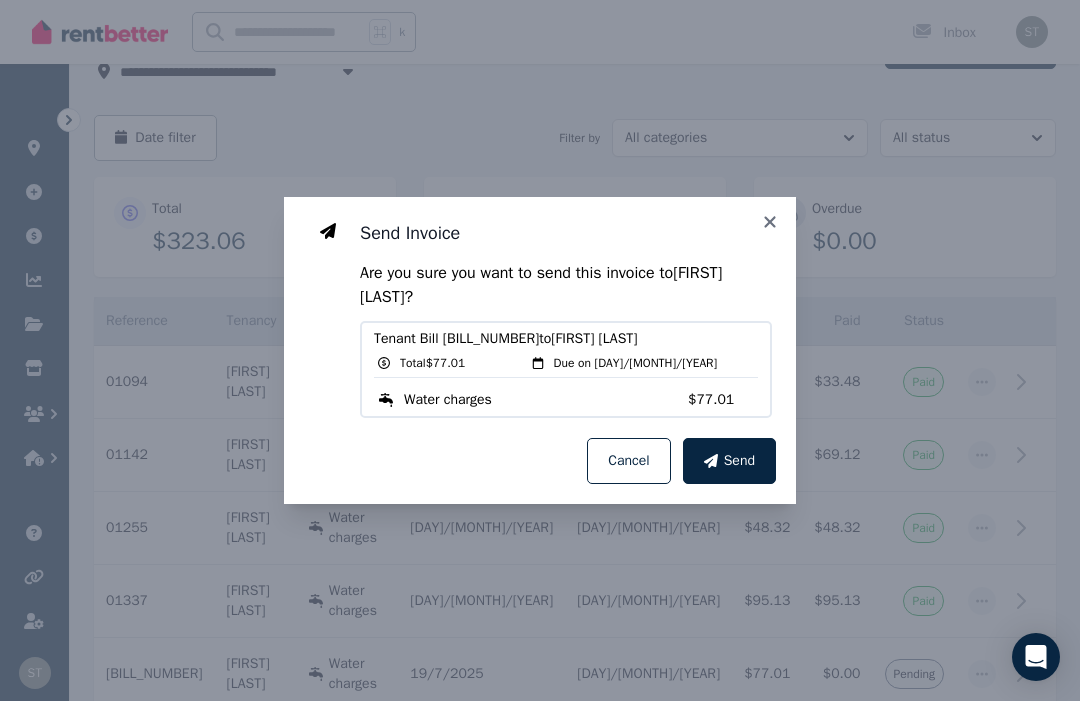 click on "Send" at bounding box center [739, 461] 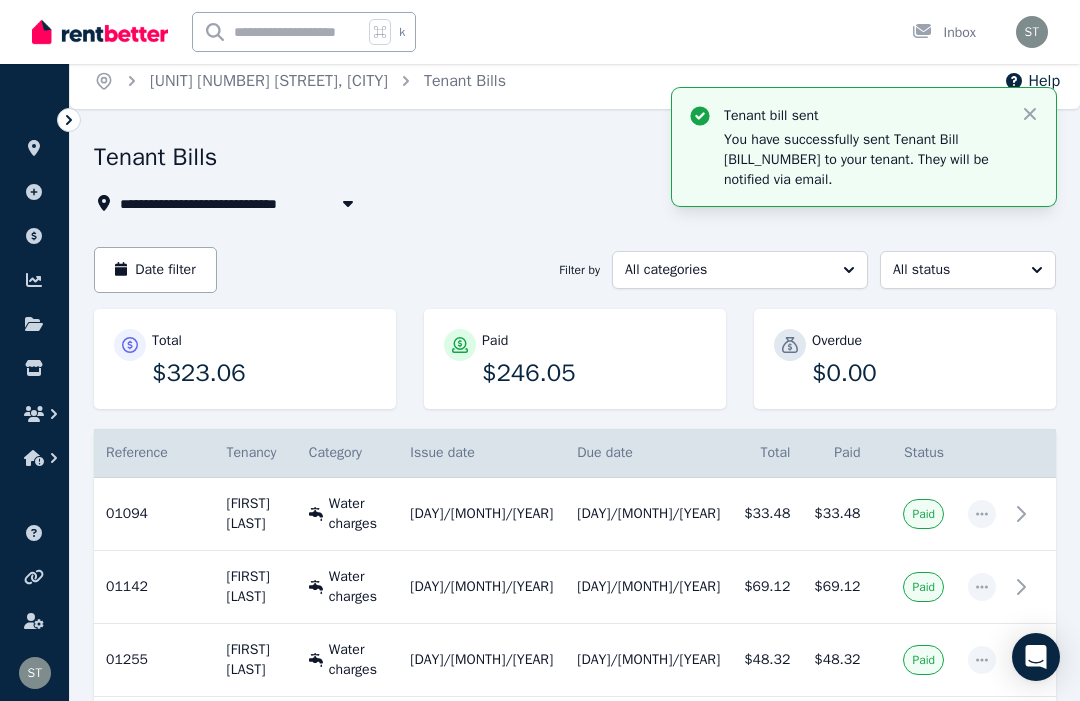 scroll, scrollTop: 0, scrollLeft: 0, axis: both 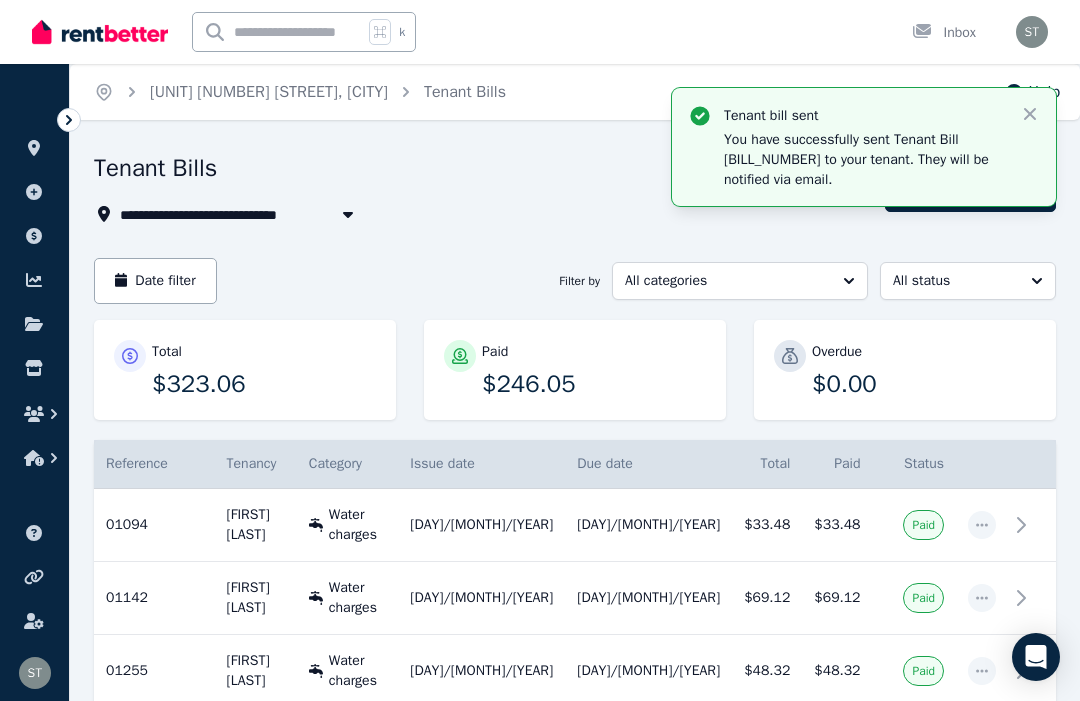 click 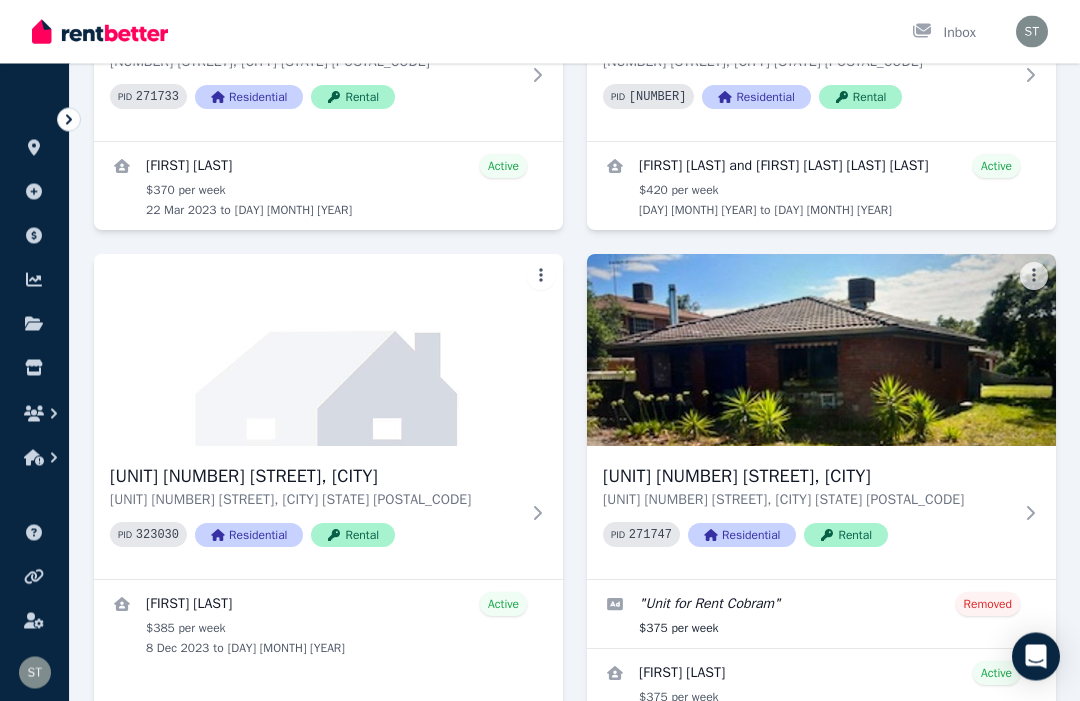 scroll, scrollTop: 1394, scrollLeft: 0, axis: vertical 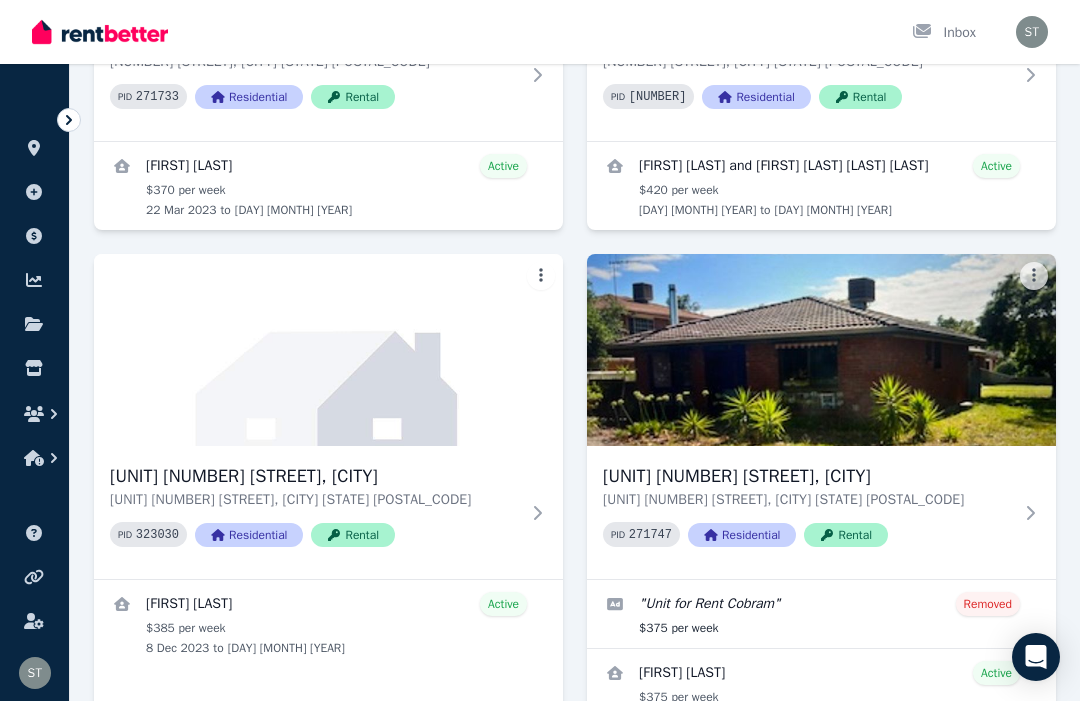 click at bounding box center (328, 350) 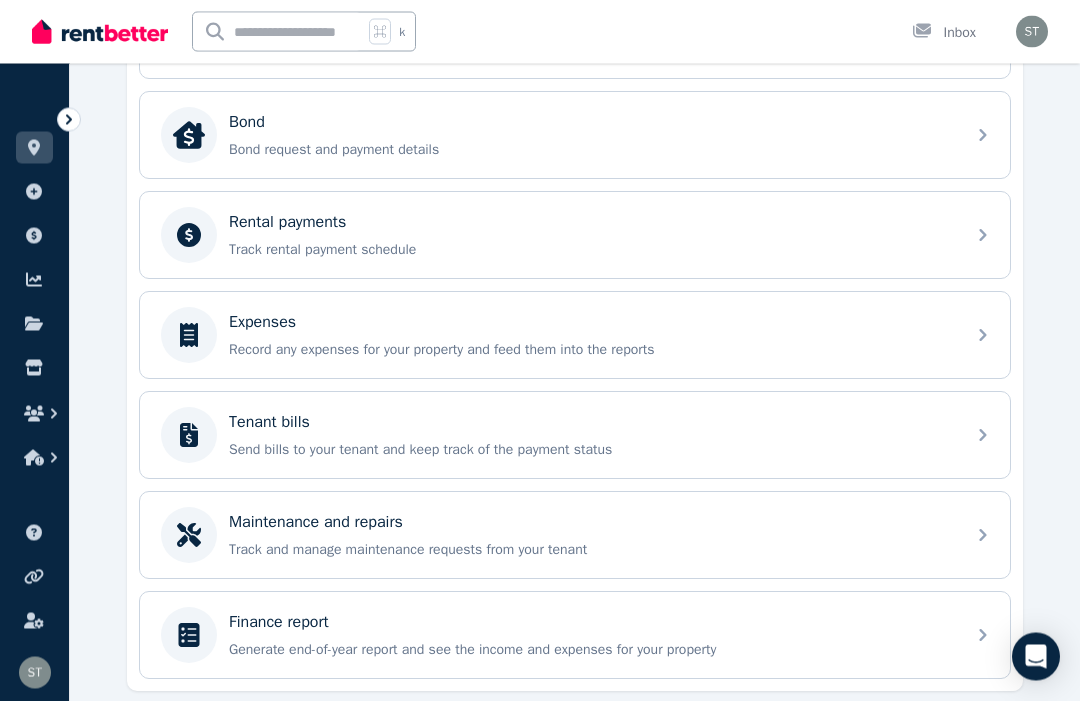 scroll, scrollTop: 740, scrollLeft: 0, axis: vertical 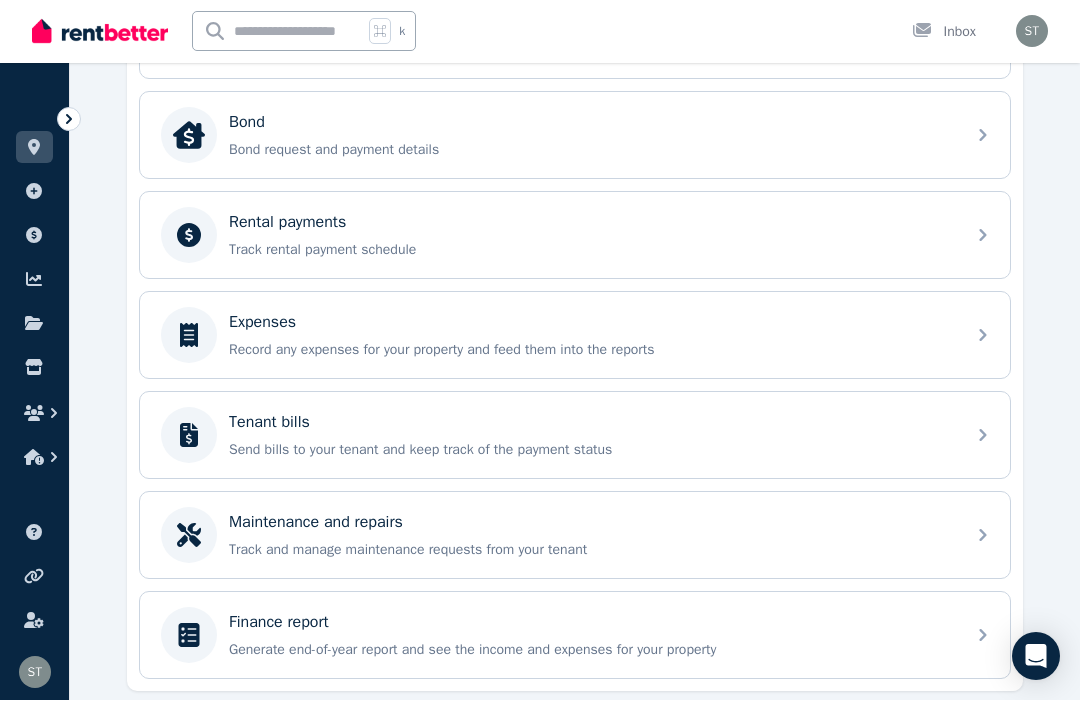 click on "Track rental payment schedule" at bounding box center [591, 251] 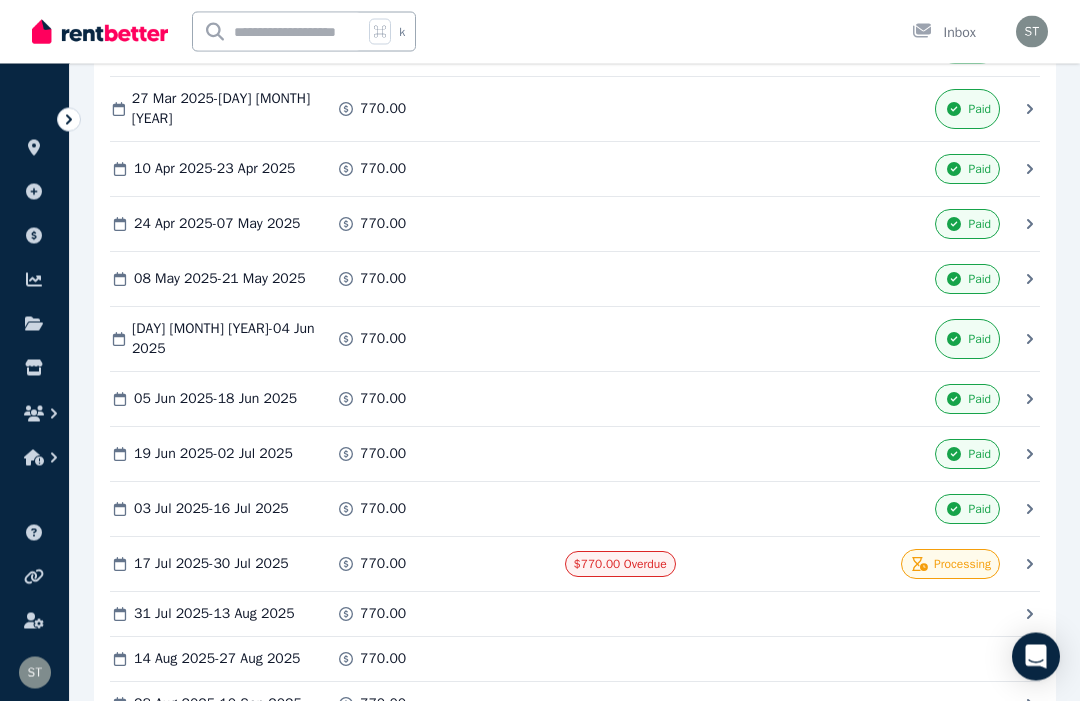 scroll, scrollTop: 1837, scrollLeft: 0, axis: vertical 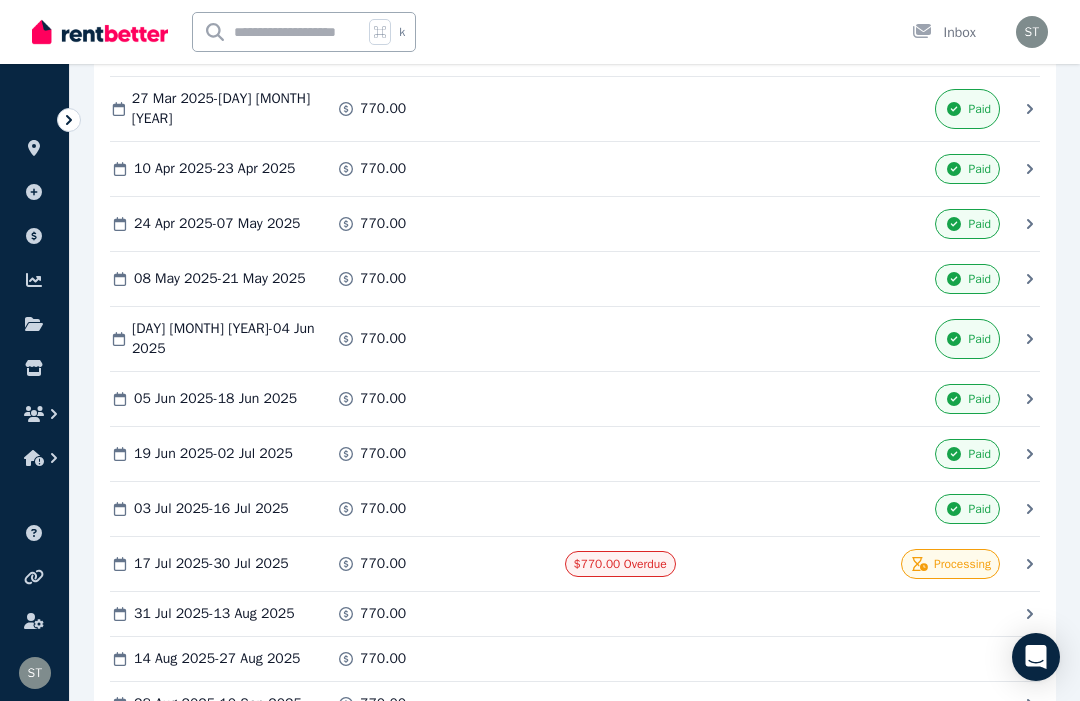 click 